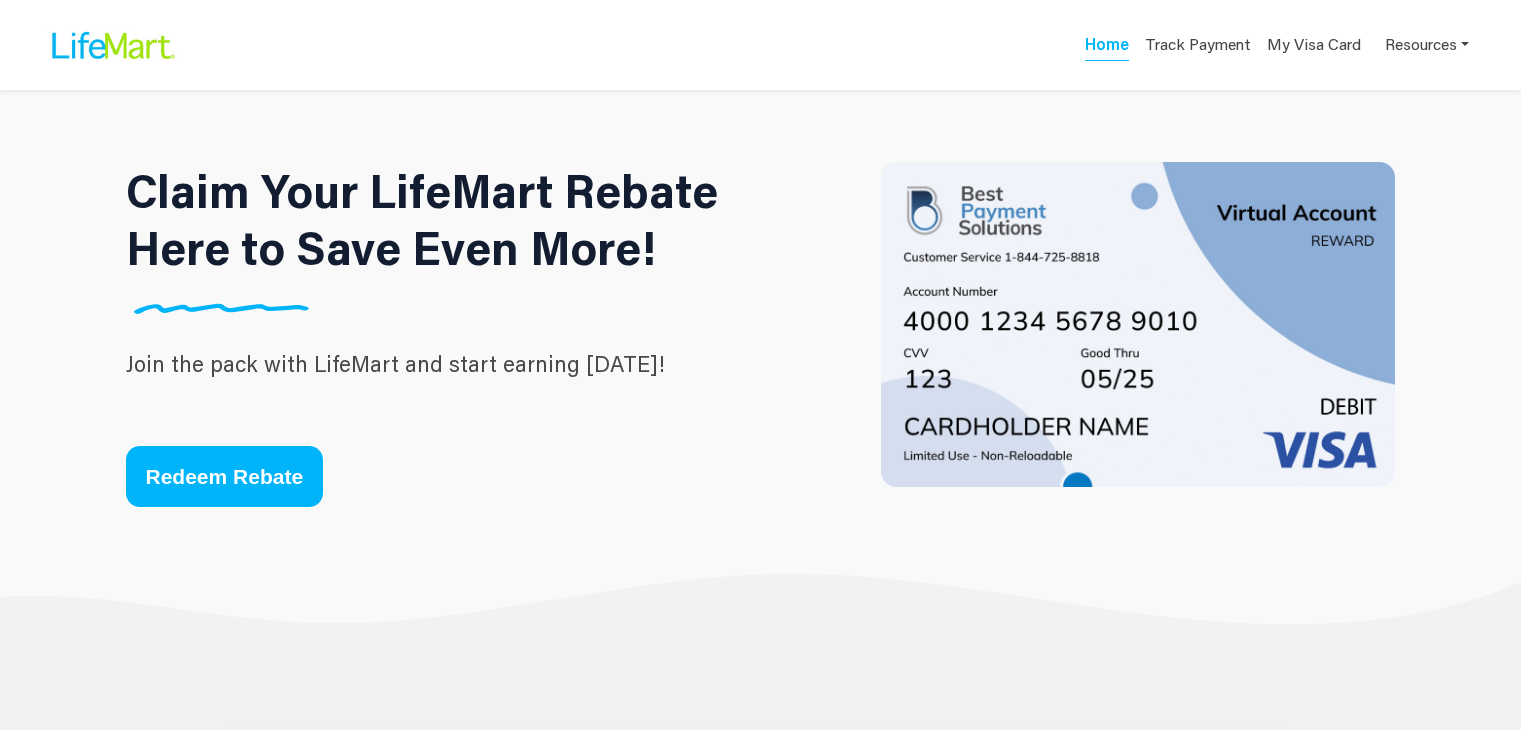 scroll, scrollTop: 0, scrollLeft: 0, axis: both 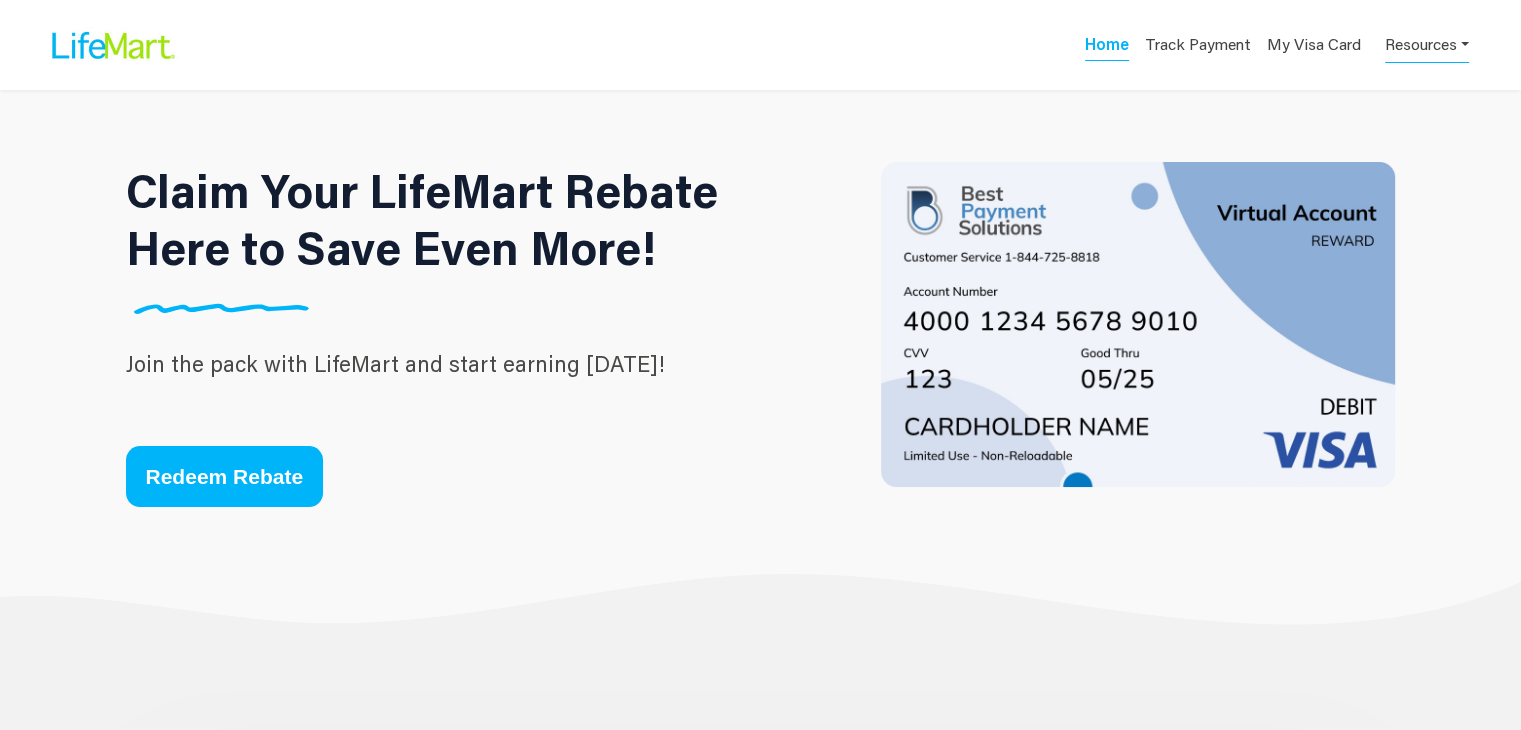 click on "Resources" at bounding box center (1427, 43) 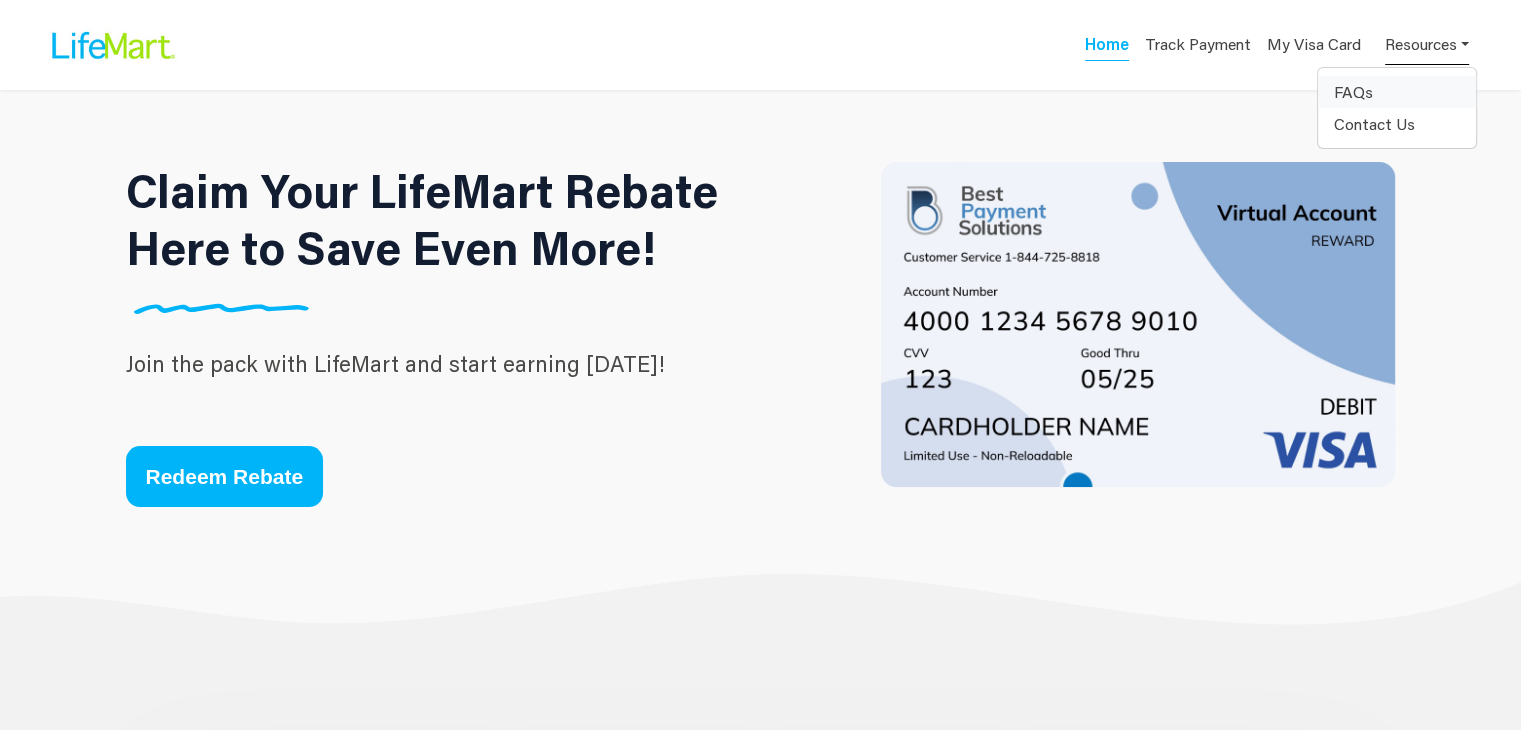 click on "FAQs" at bounding box center [1397, 92] 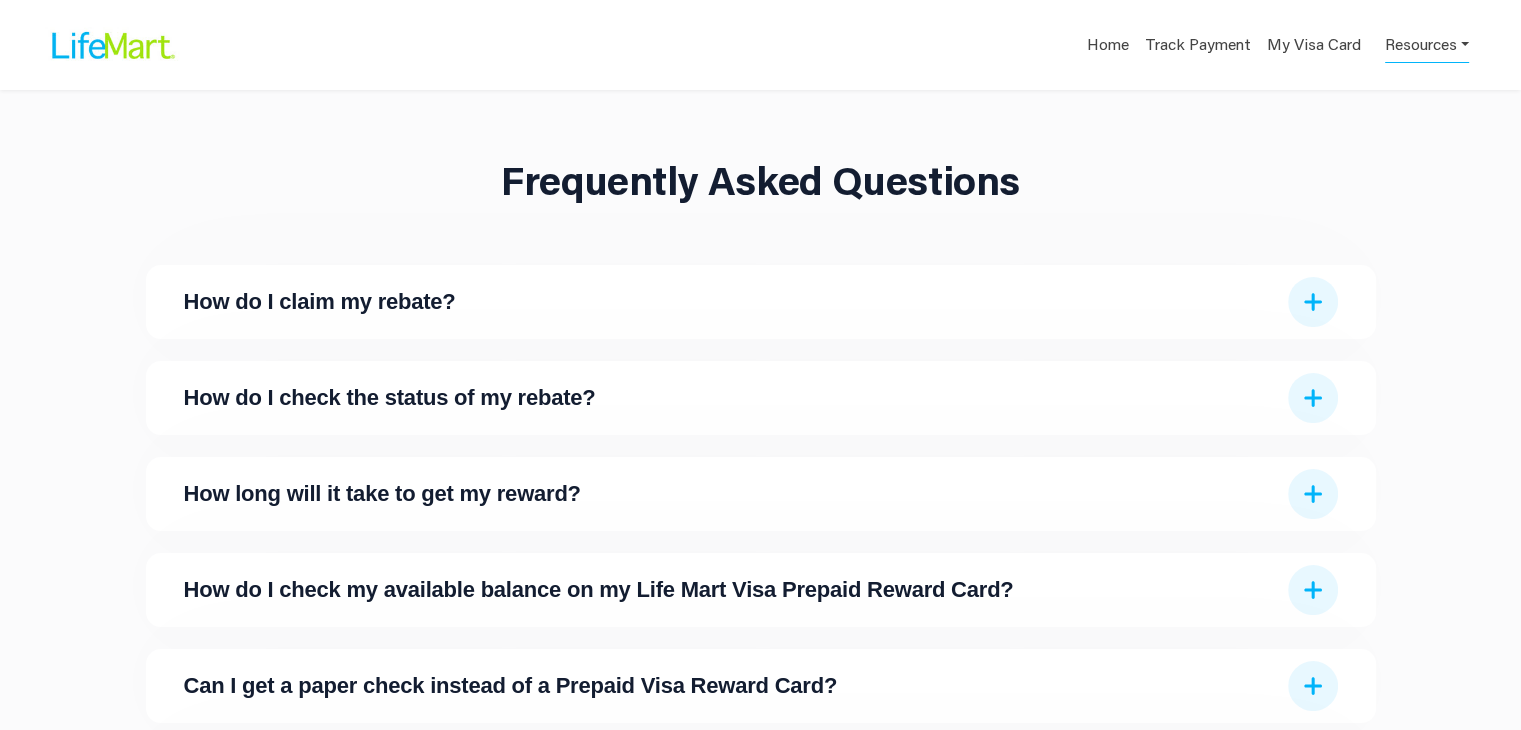 click on "How do I claim my rebate?" at bounding box center (761, 302) 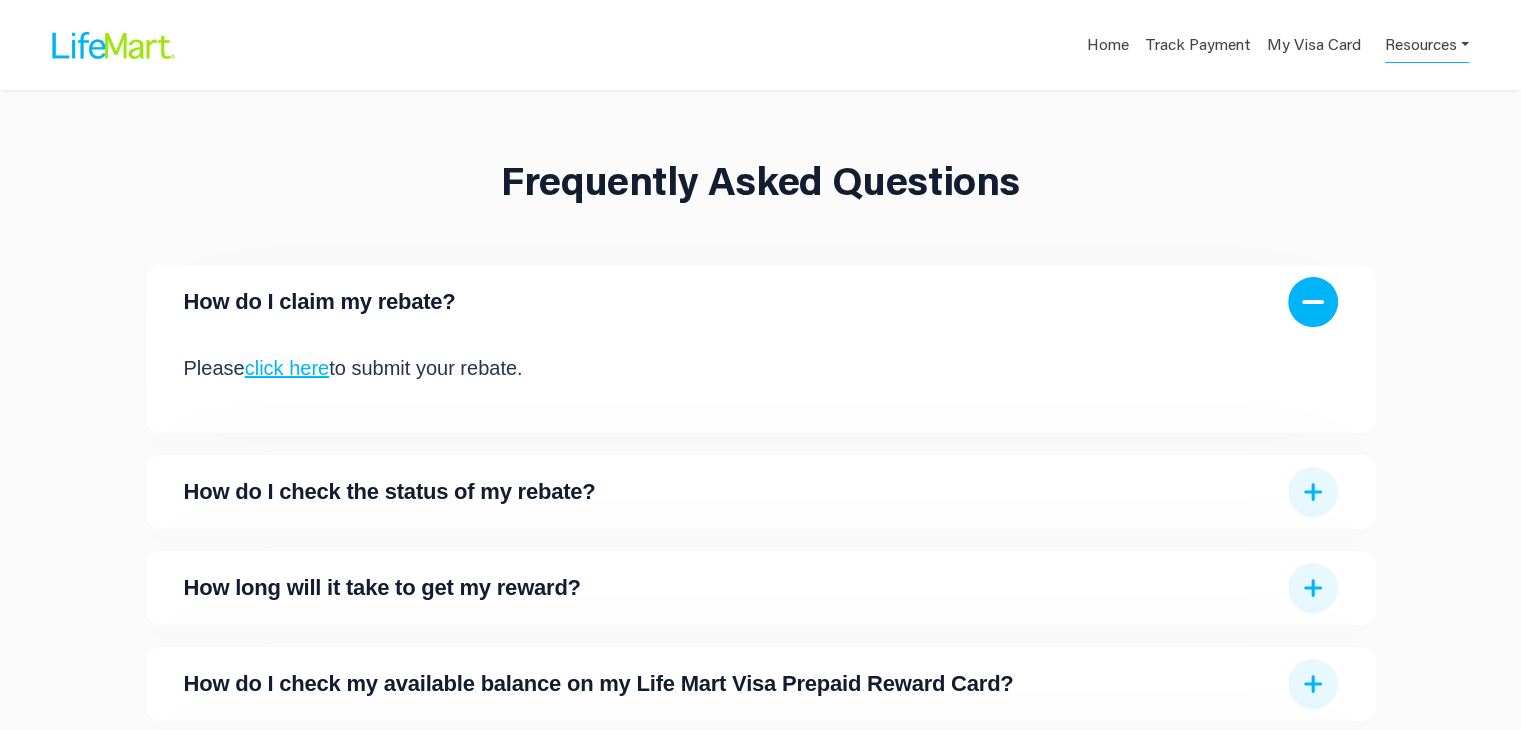 click on "click here" at bounding box center [287, 368] 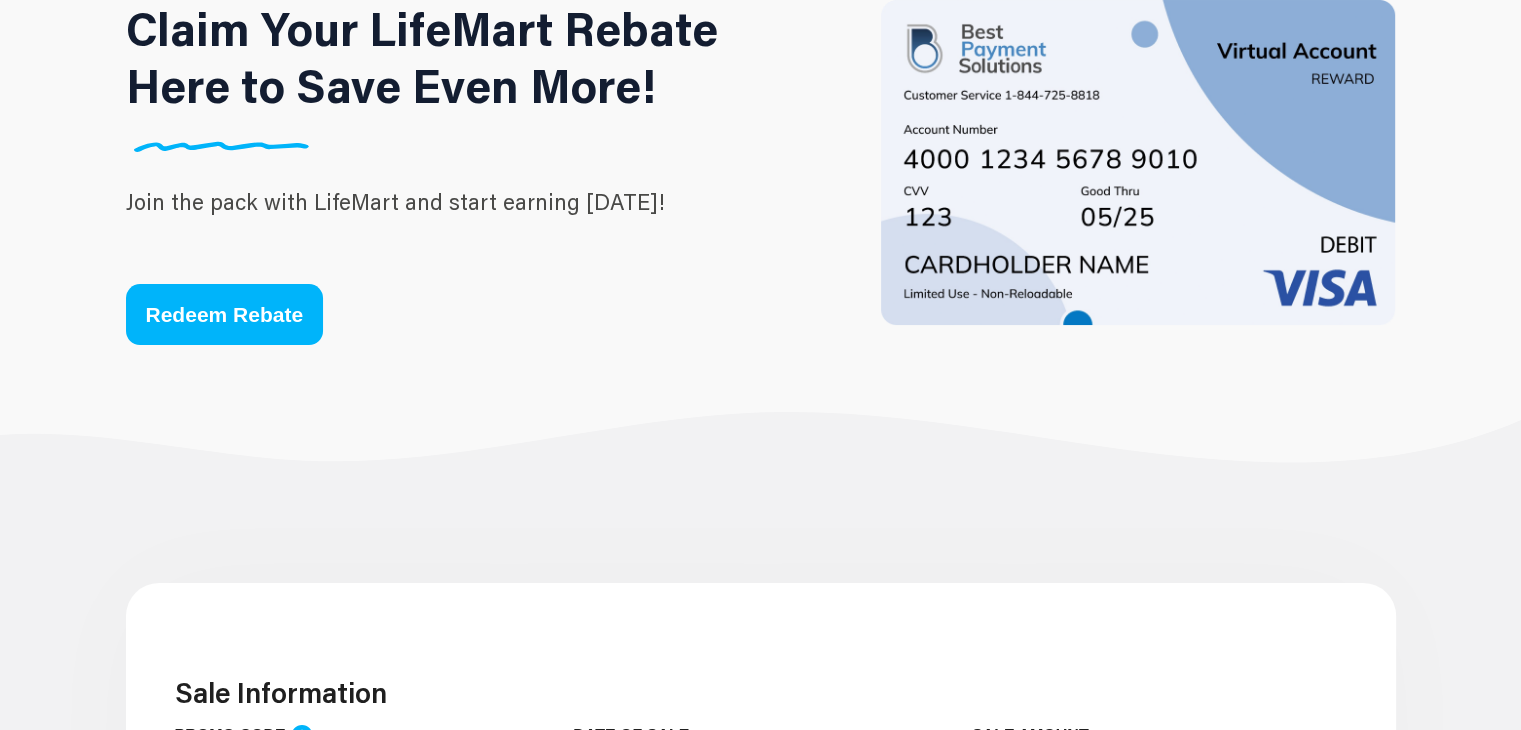 scroll, scrollTop: 0, scrollLeft: 0, axis: both 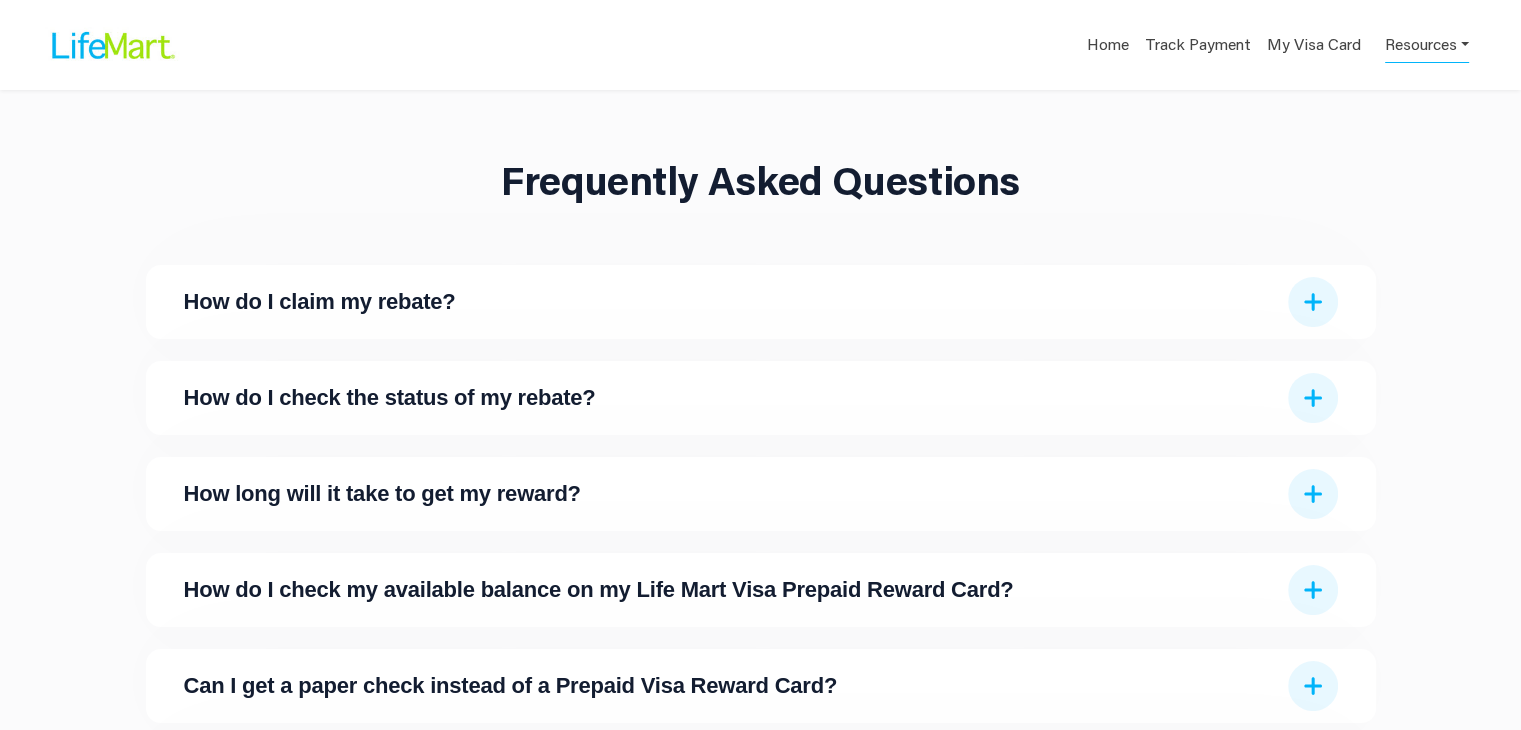 click on "How do I claim my rebate?" at bounding box center (761, 302) 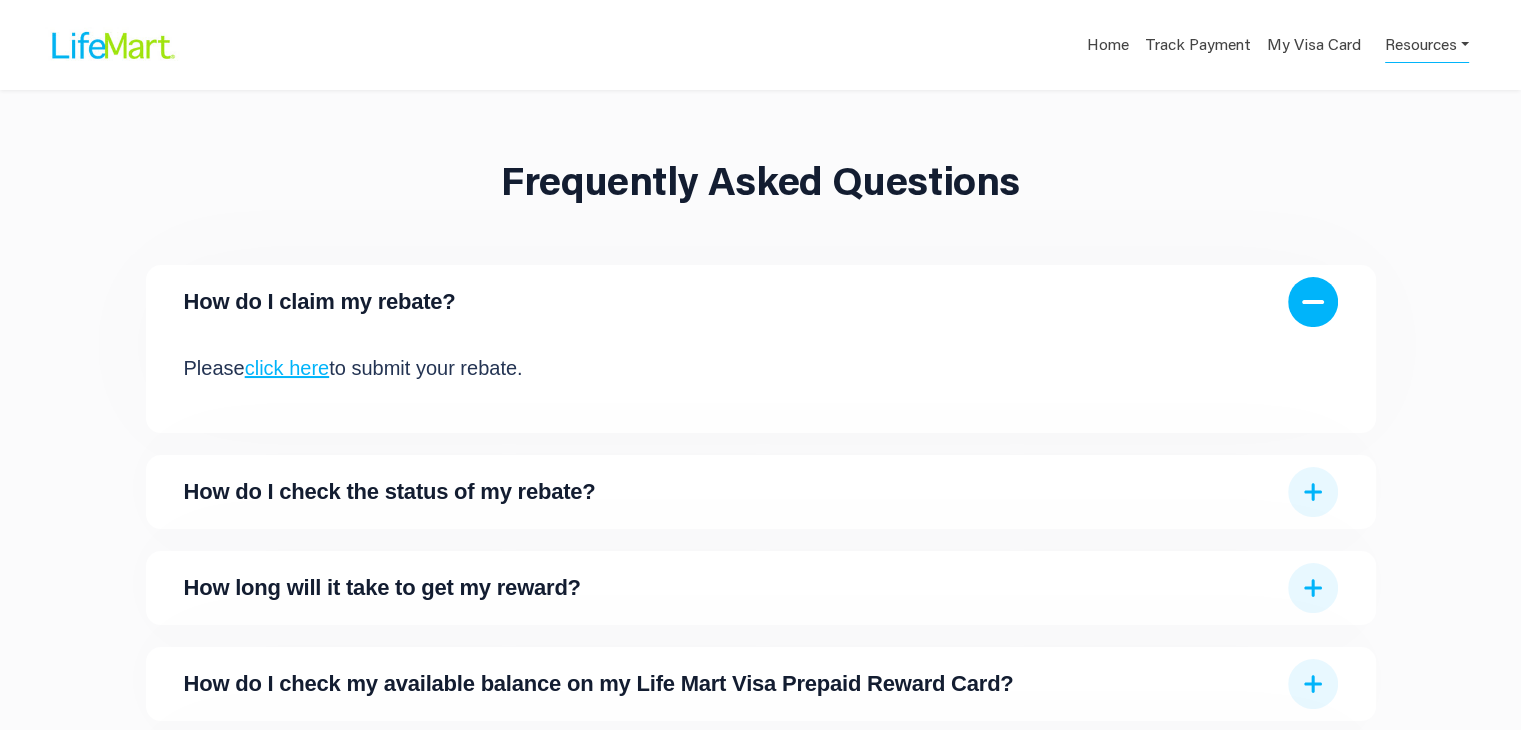 click on "click here" at bounding box center (287, 368) 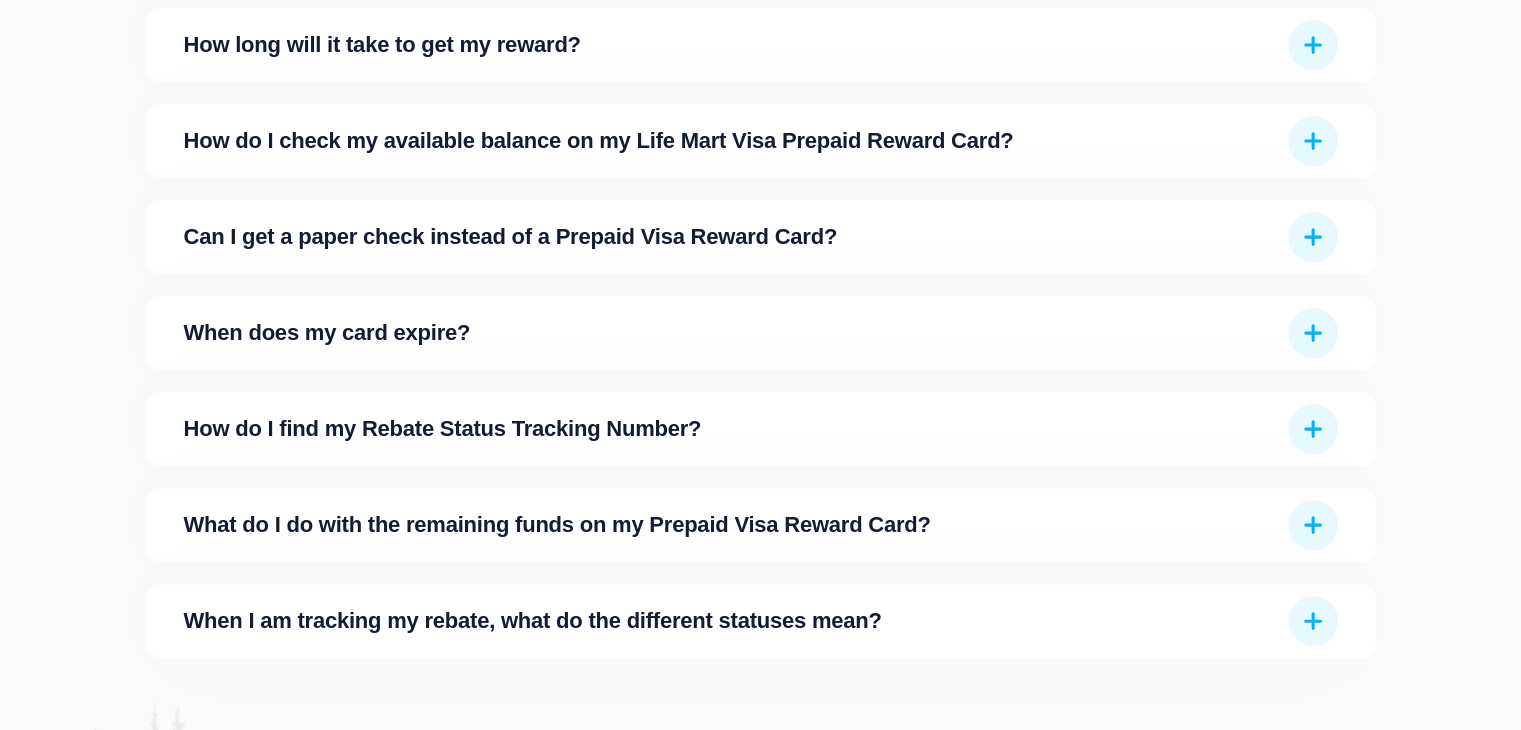 scroll, scrollTop: 826, scrollLeft: 0, axis: vertical 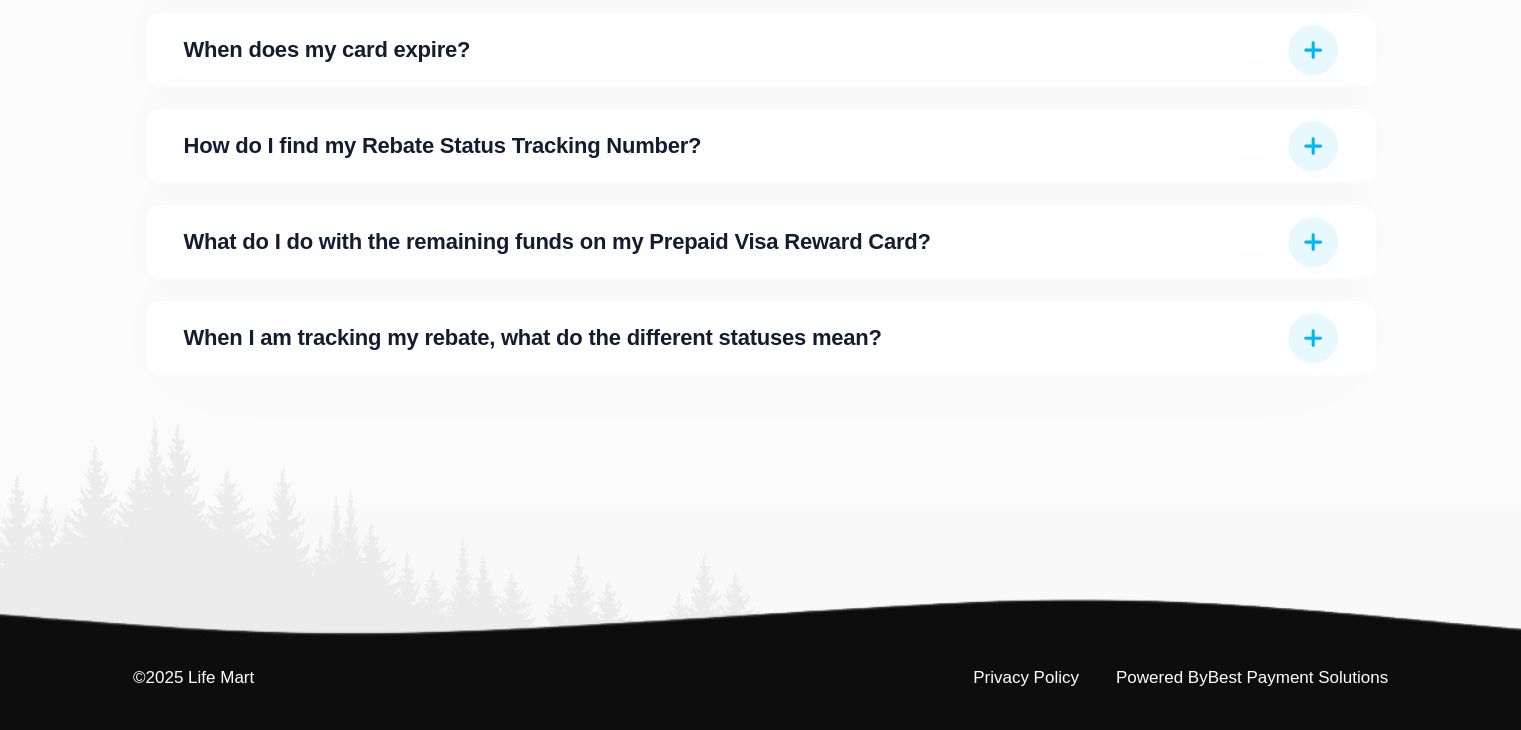 click on "When I am tracking my rebate, what do the different statuses mean?" at bounding box center (761, 338) 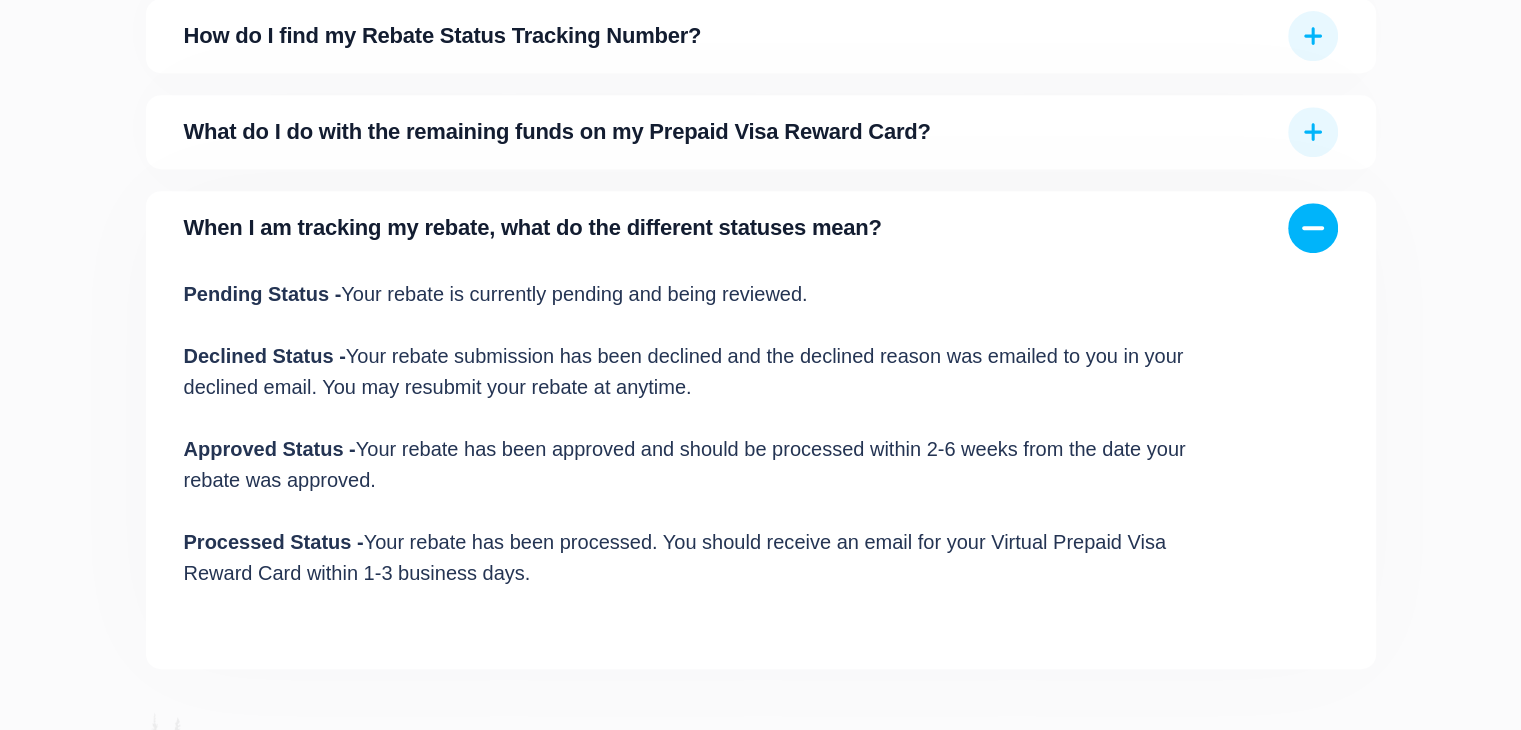scroll, scrollTop: 954, scrollLeft: 0, axis: vertical 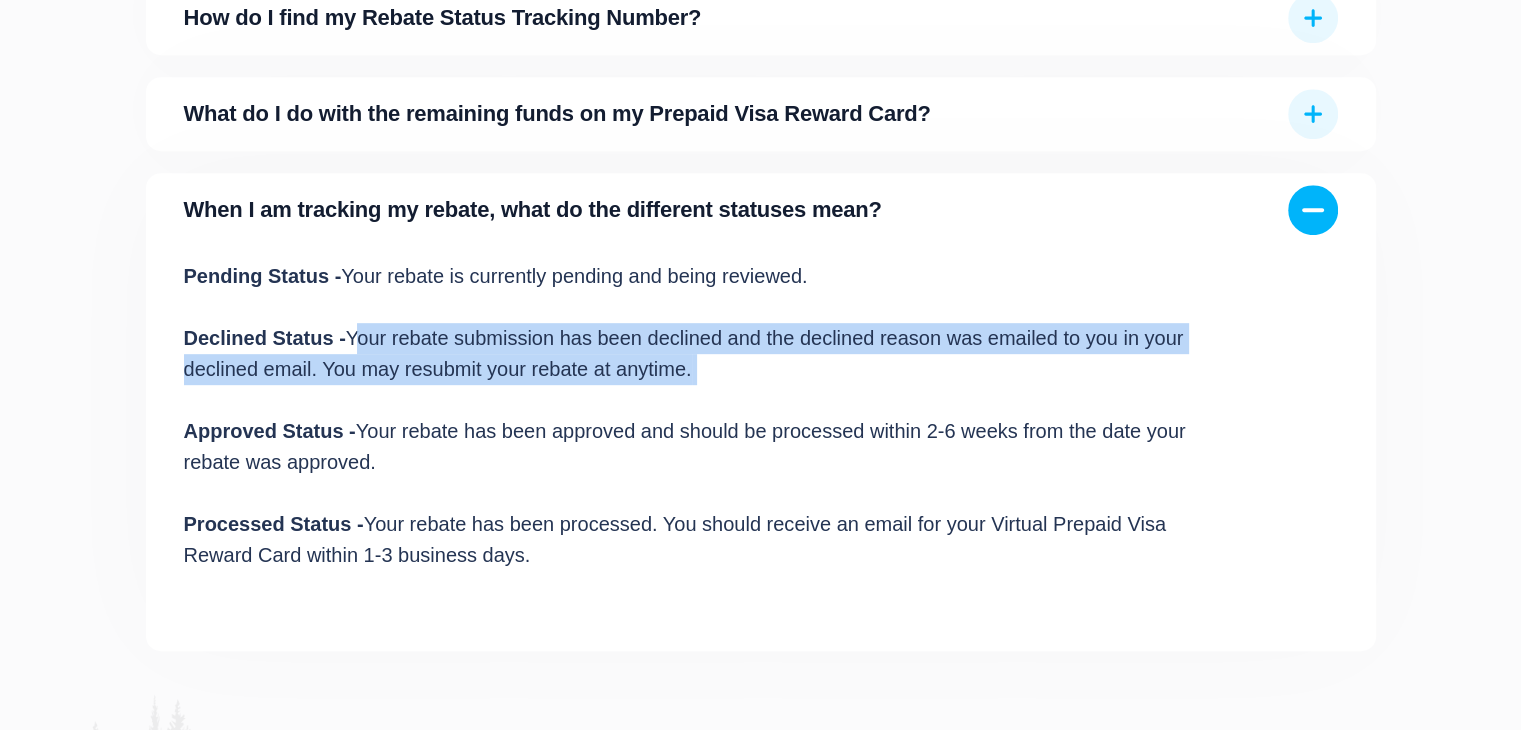 drag, startPoint x: 348, startPoint y: 336, endPoint x: 734, endPoint y: 401, distance: 391.43454 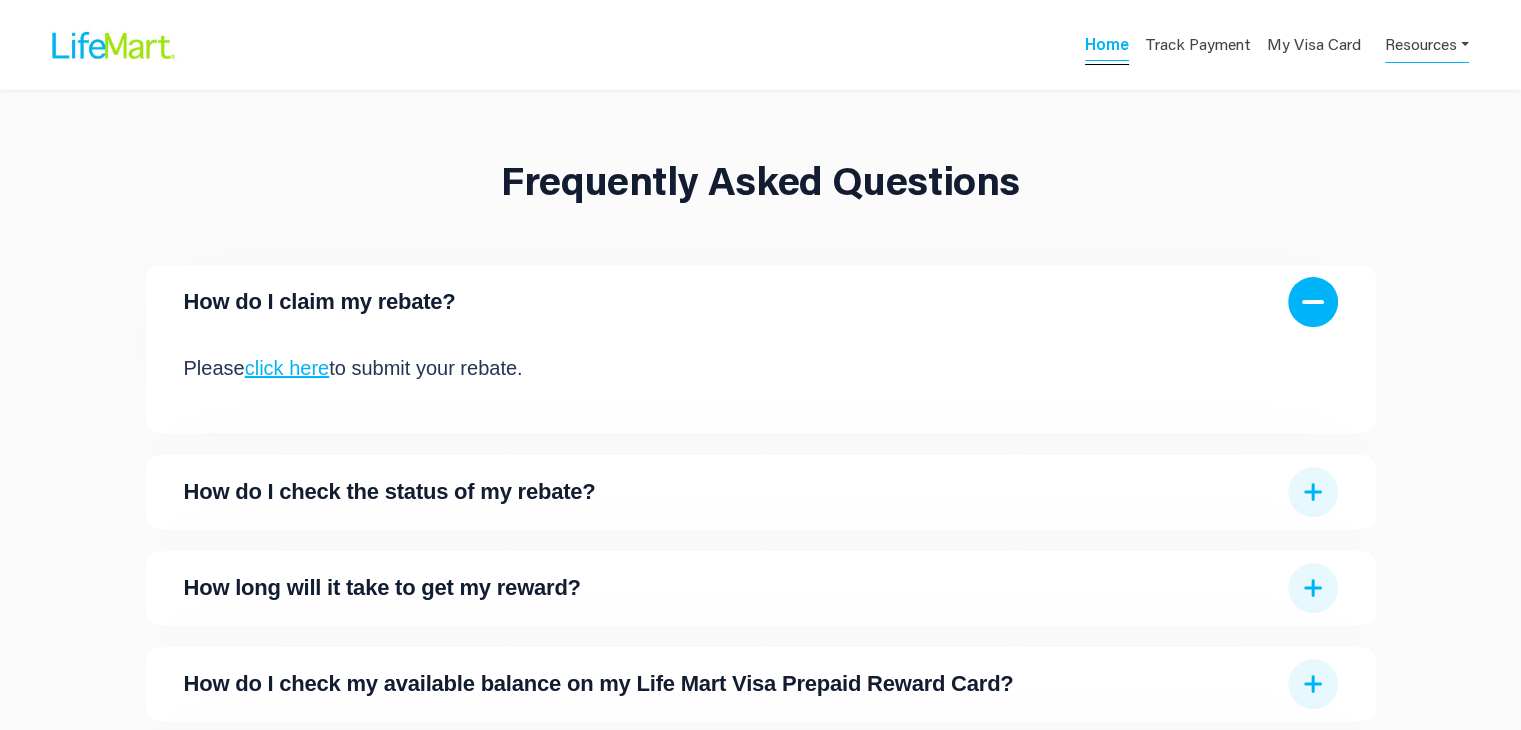 click on "Home" at bounding box center (1107, 47) 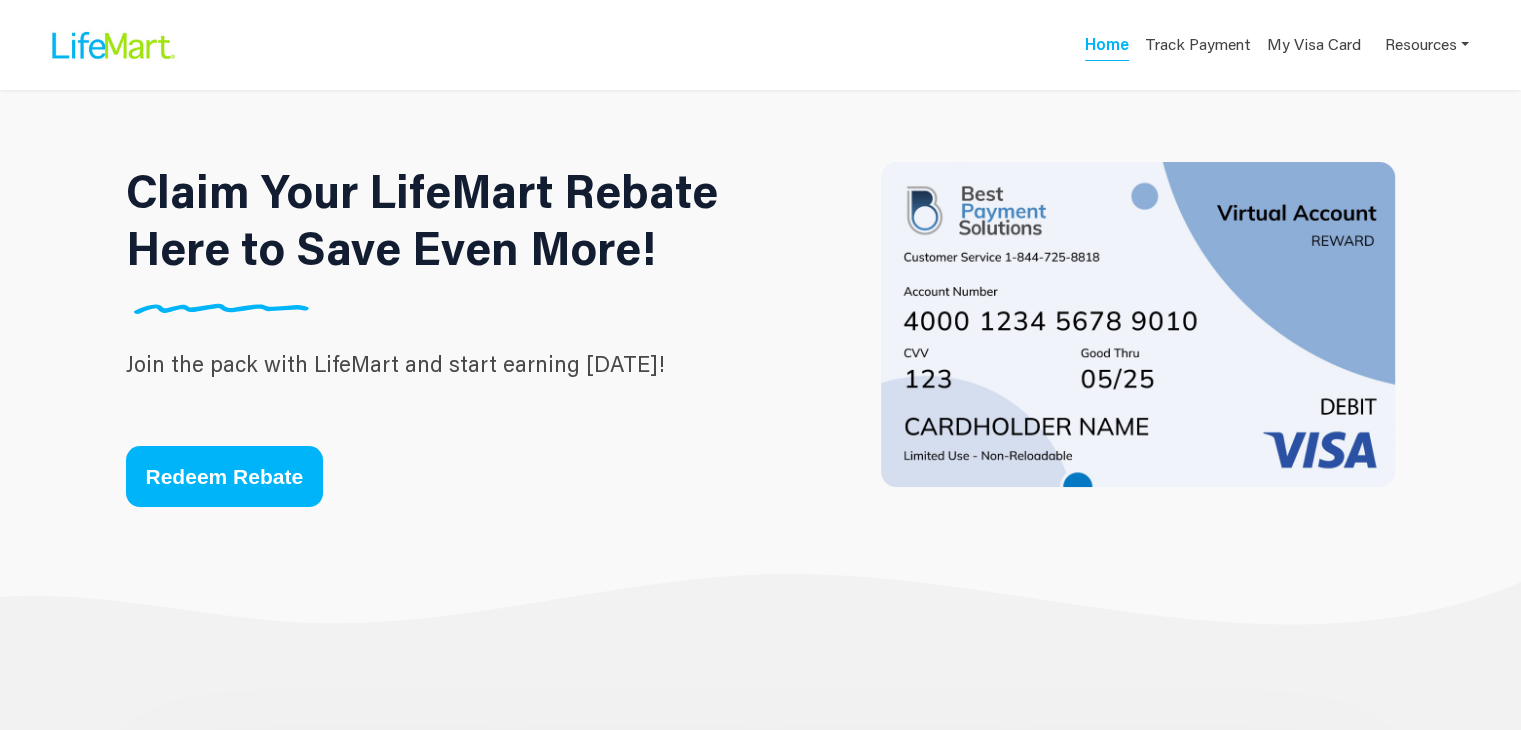 click on "Redeem Rebate" at bounding box center [225, 476] 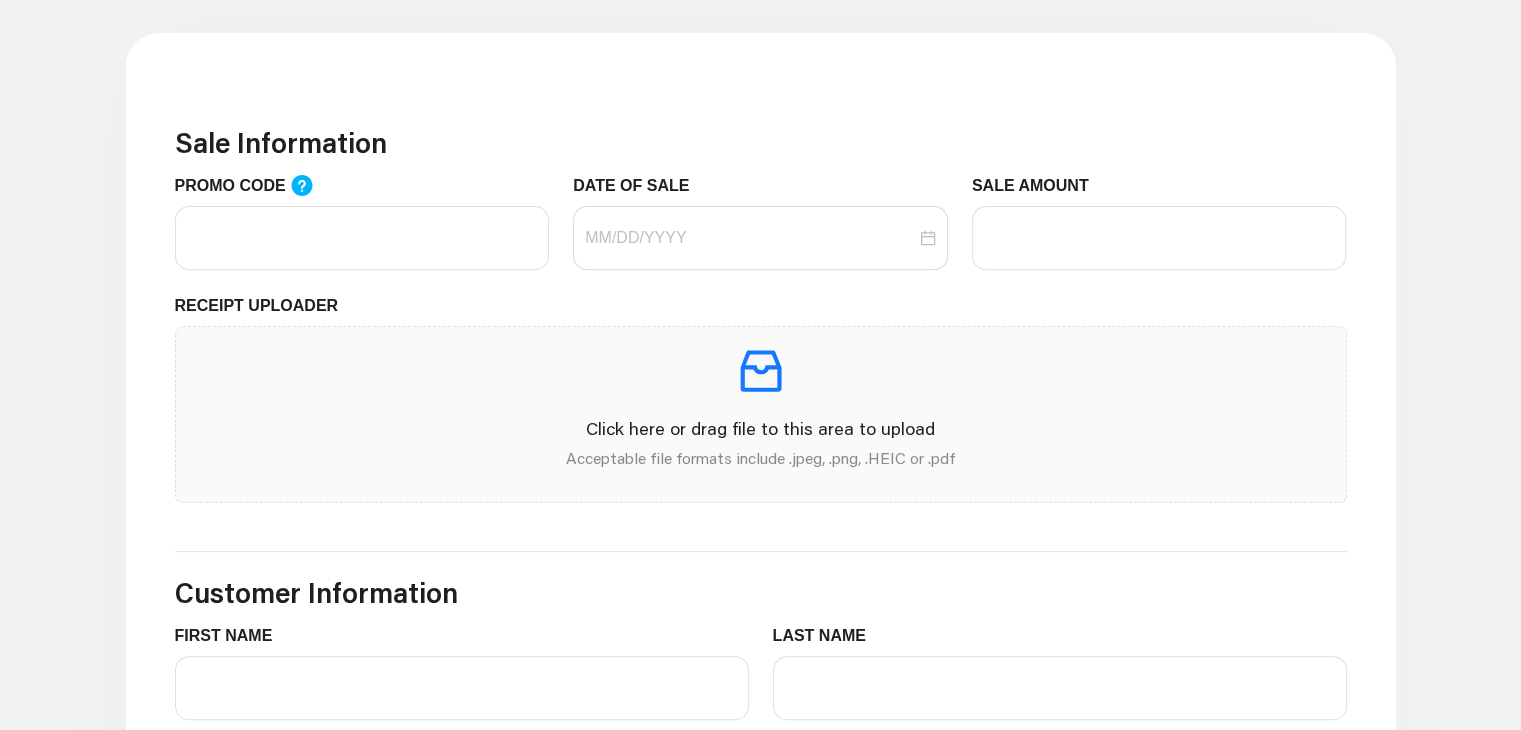 scroll, scrollTop: 716, scrollLeft: 0, axis: vertical 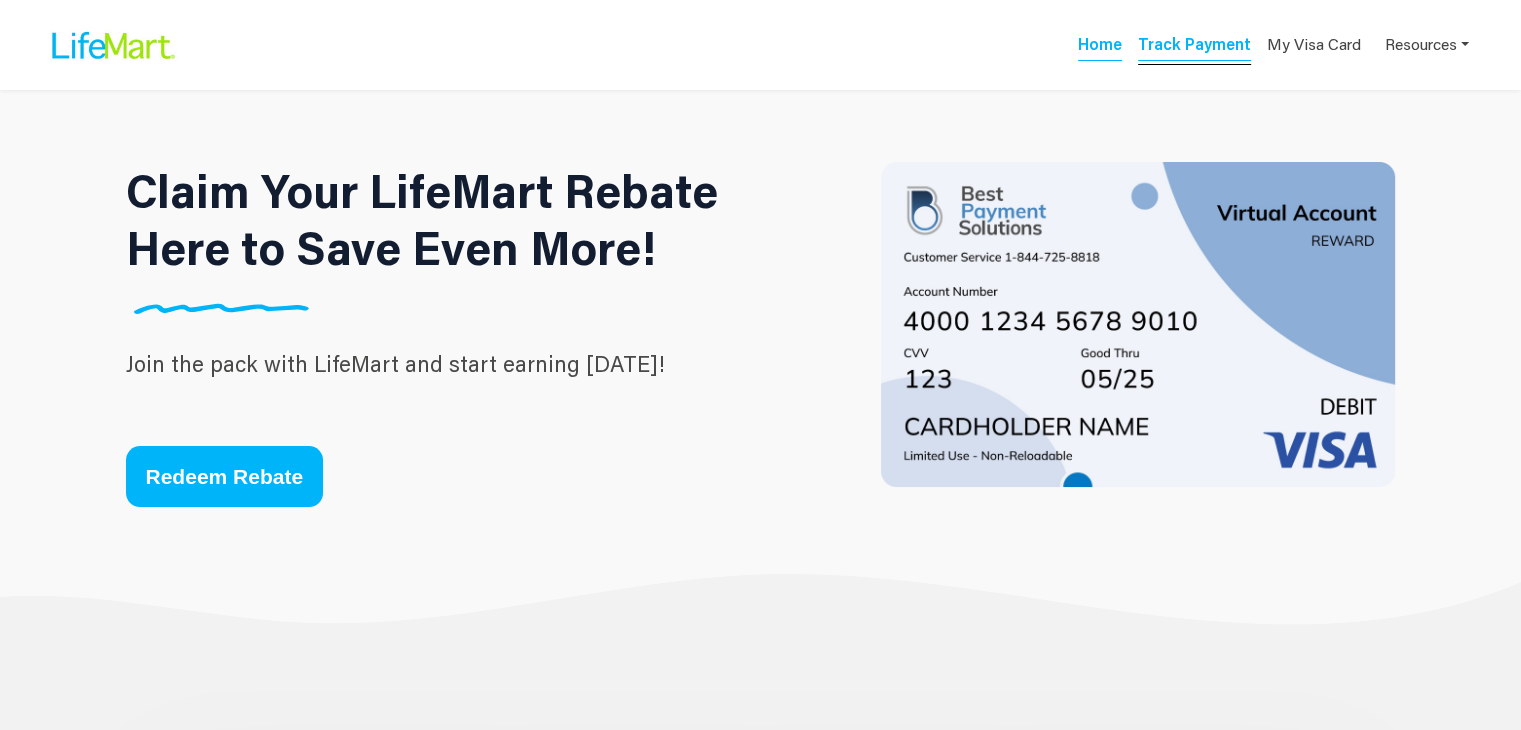 click on "Track Payment" at bounding box center [1194, 47] 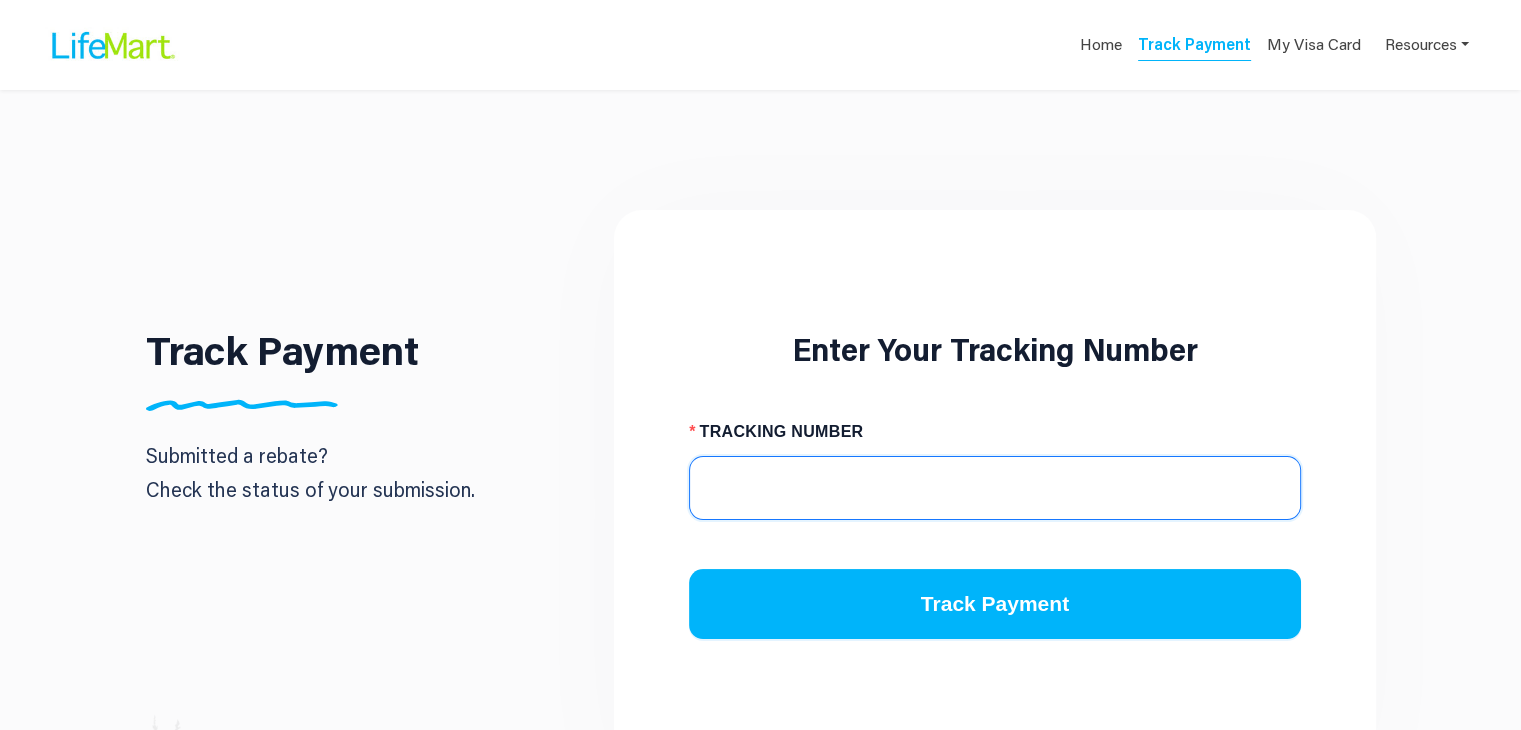 click on "TRACKING NUMBER" at bounding box center (994, 488) 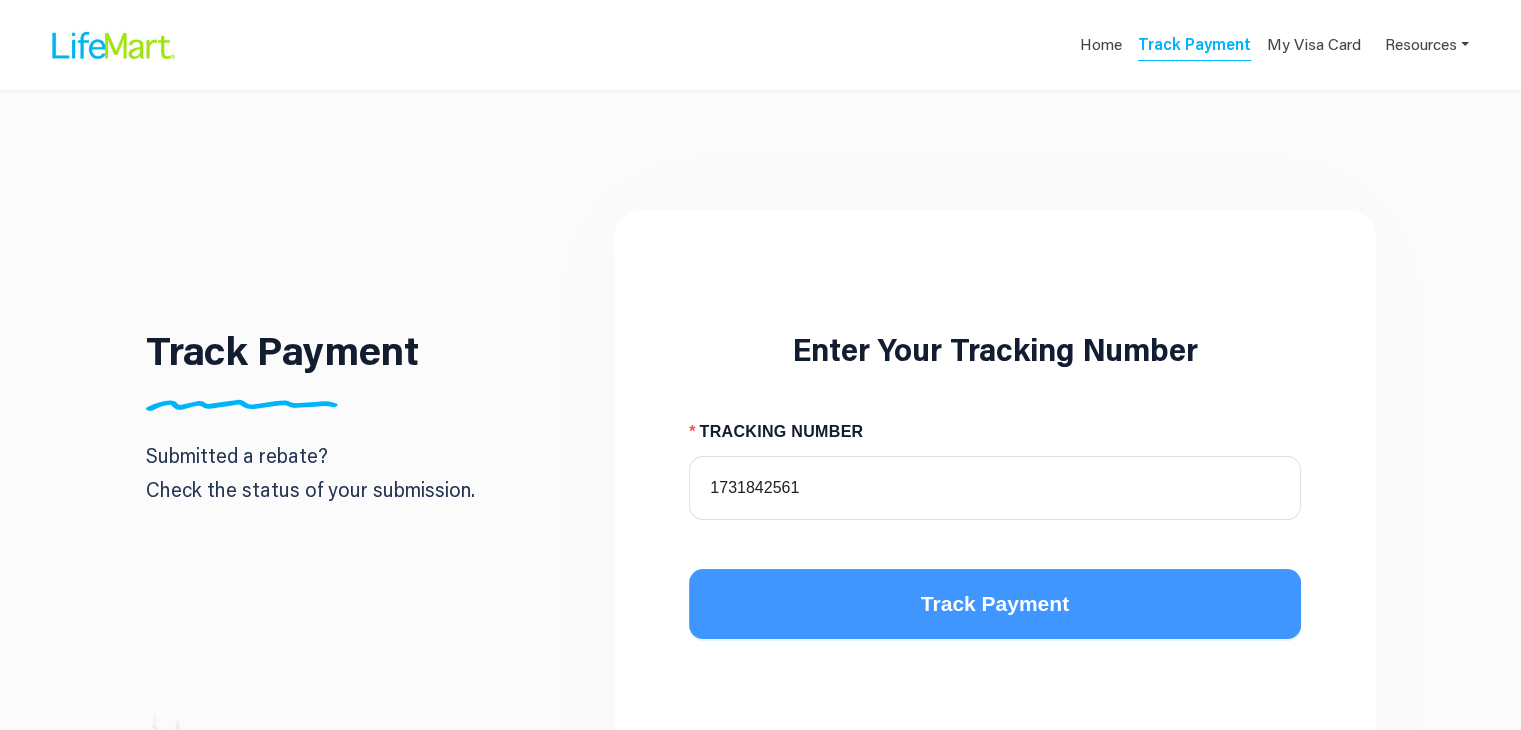 click on "Track Payment" at bounding box center [994, 604] 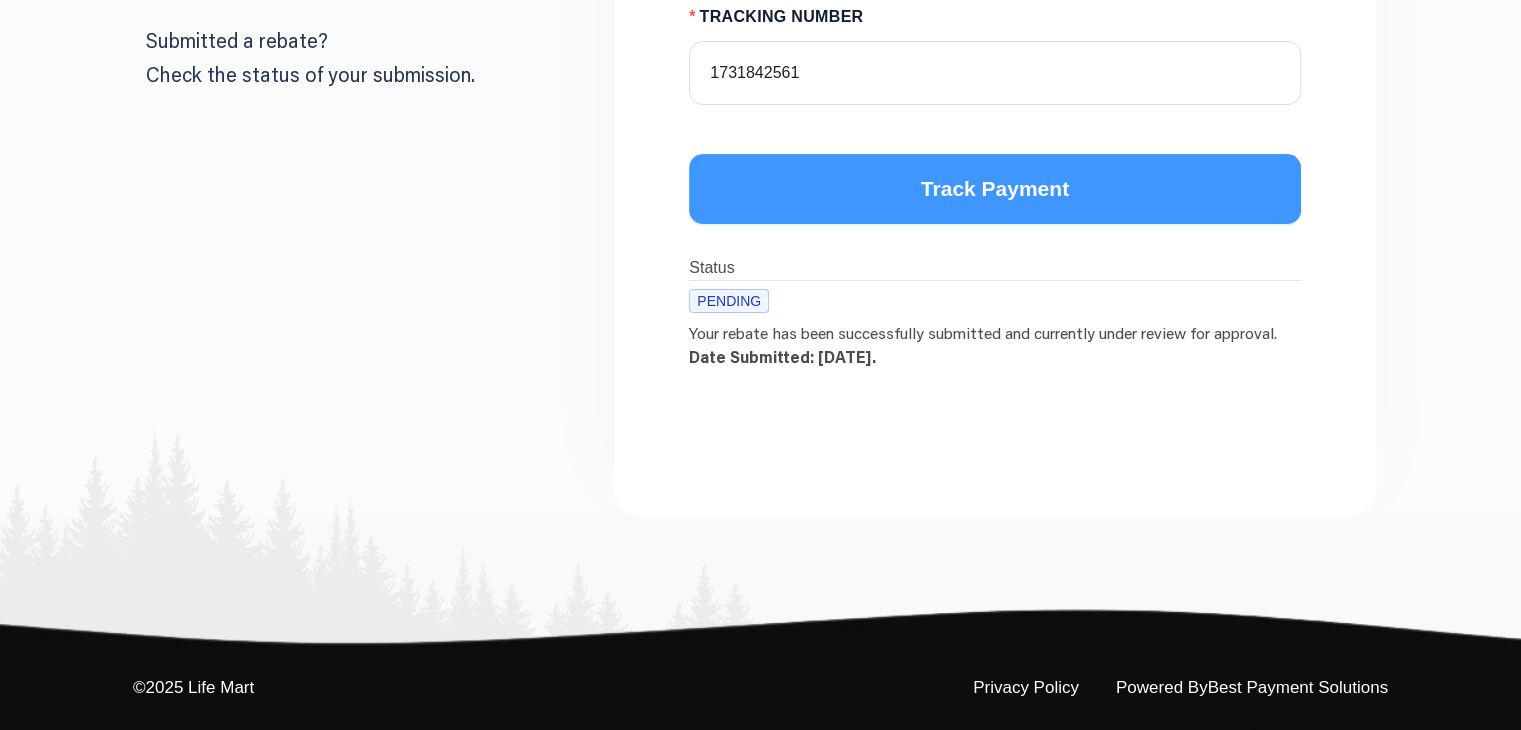 scroll, scrollTop: 425, scrollLeft: 0, axis: vertical 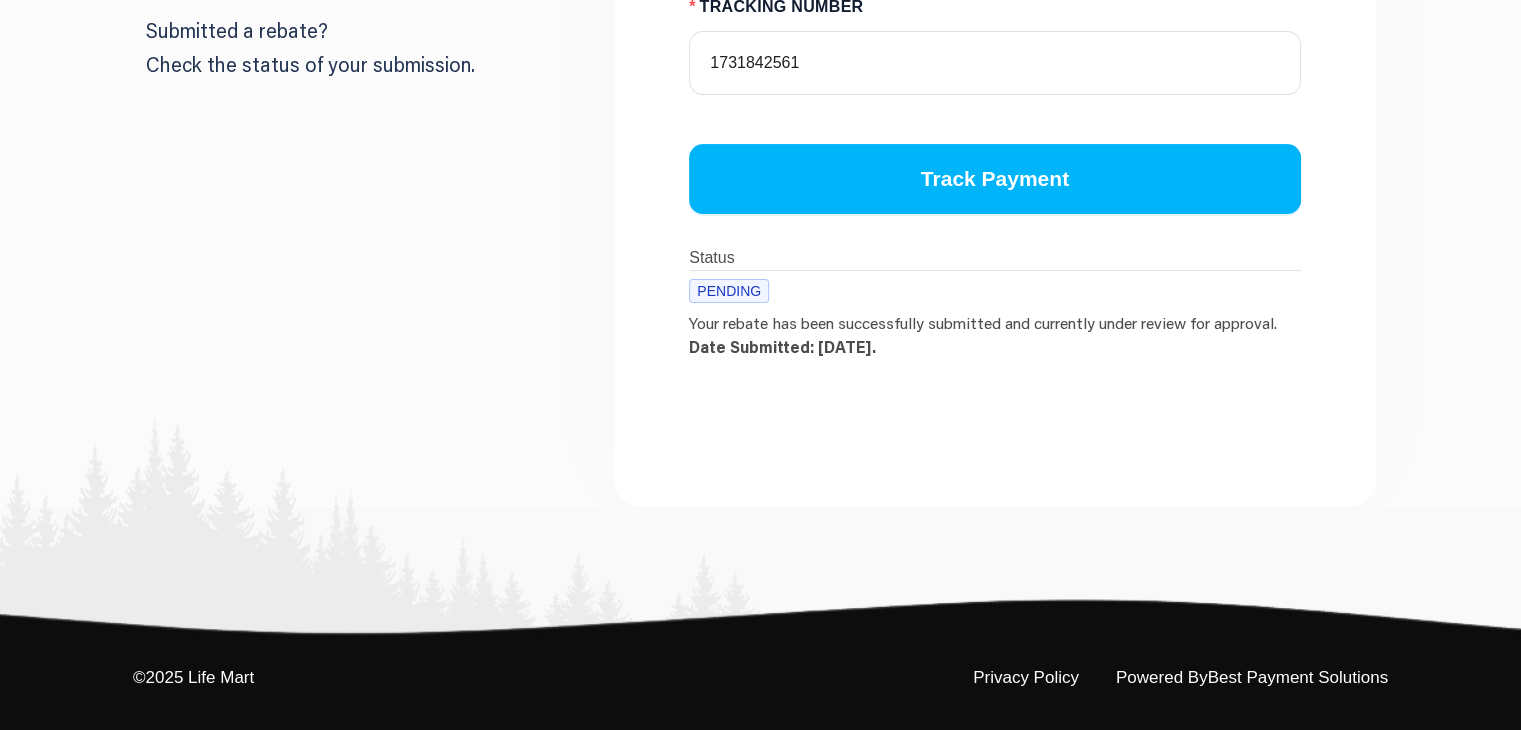 drag, startPoint x: 683, startPoint y: 307, endPoint x: 925, endPoint y: 362, distance: 248.17131 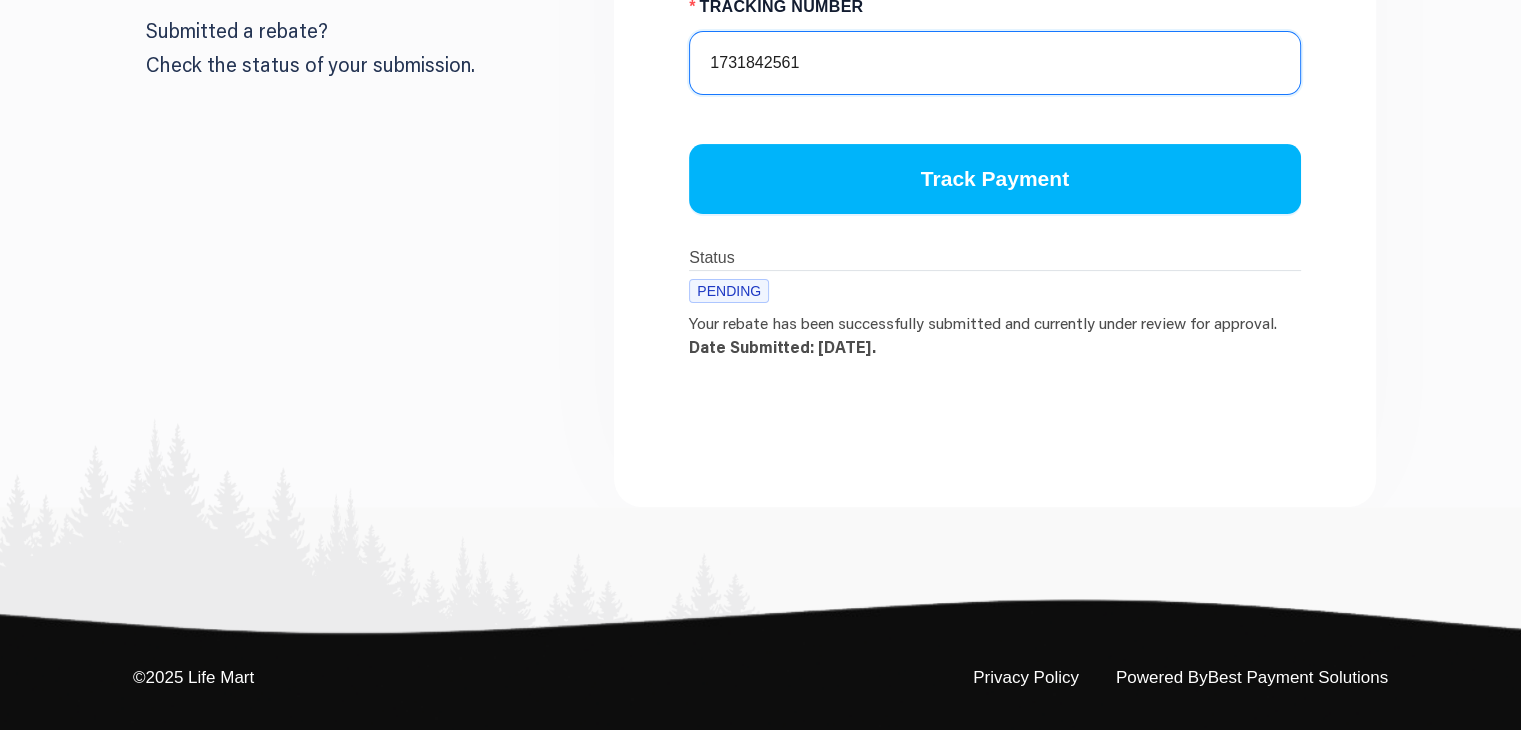 drag, startPoint x: 812, startPoint y: 76, endPoint x: 659, endPoint y: 93, distance: 153.94154 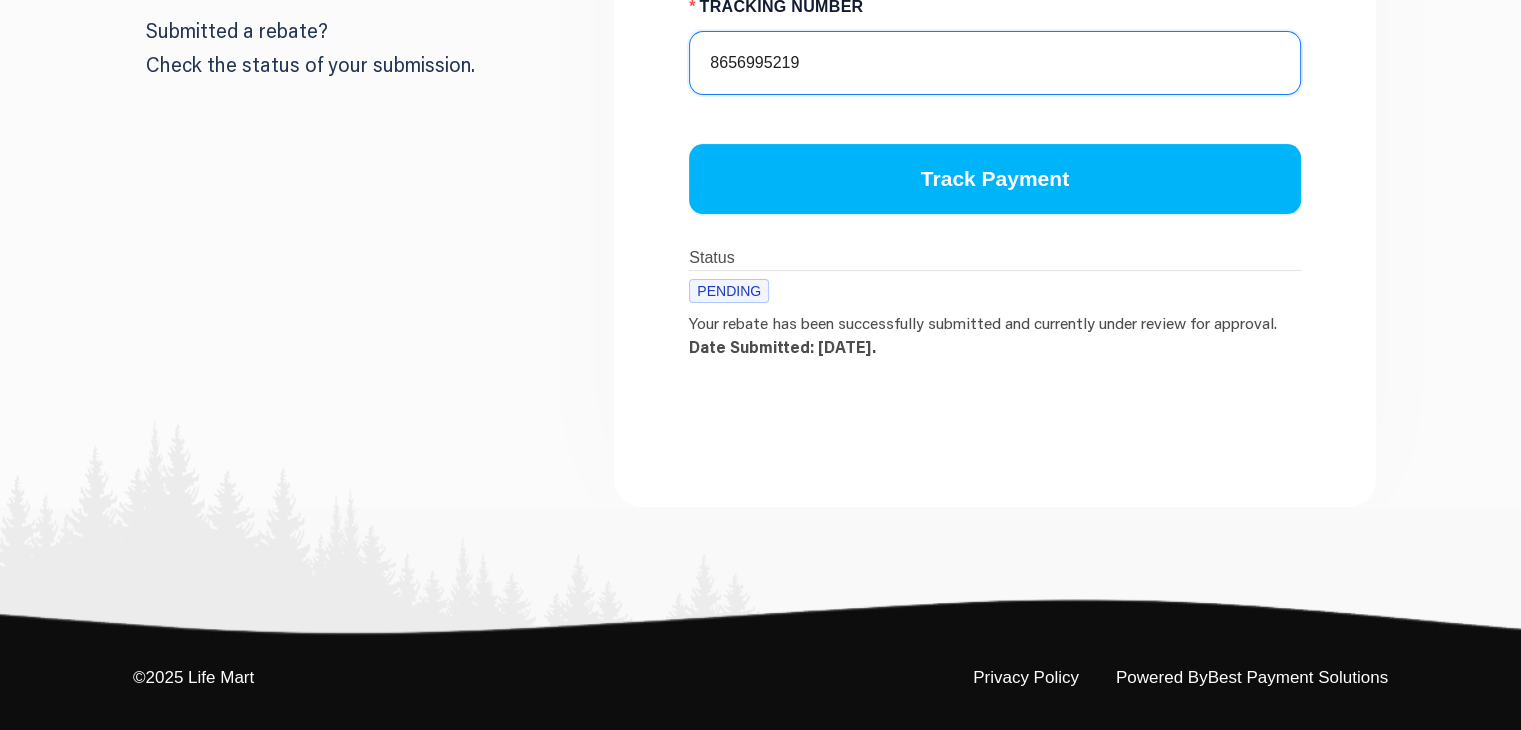 type on "8656995219" 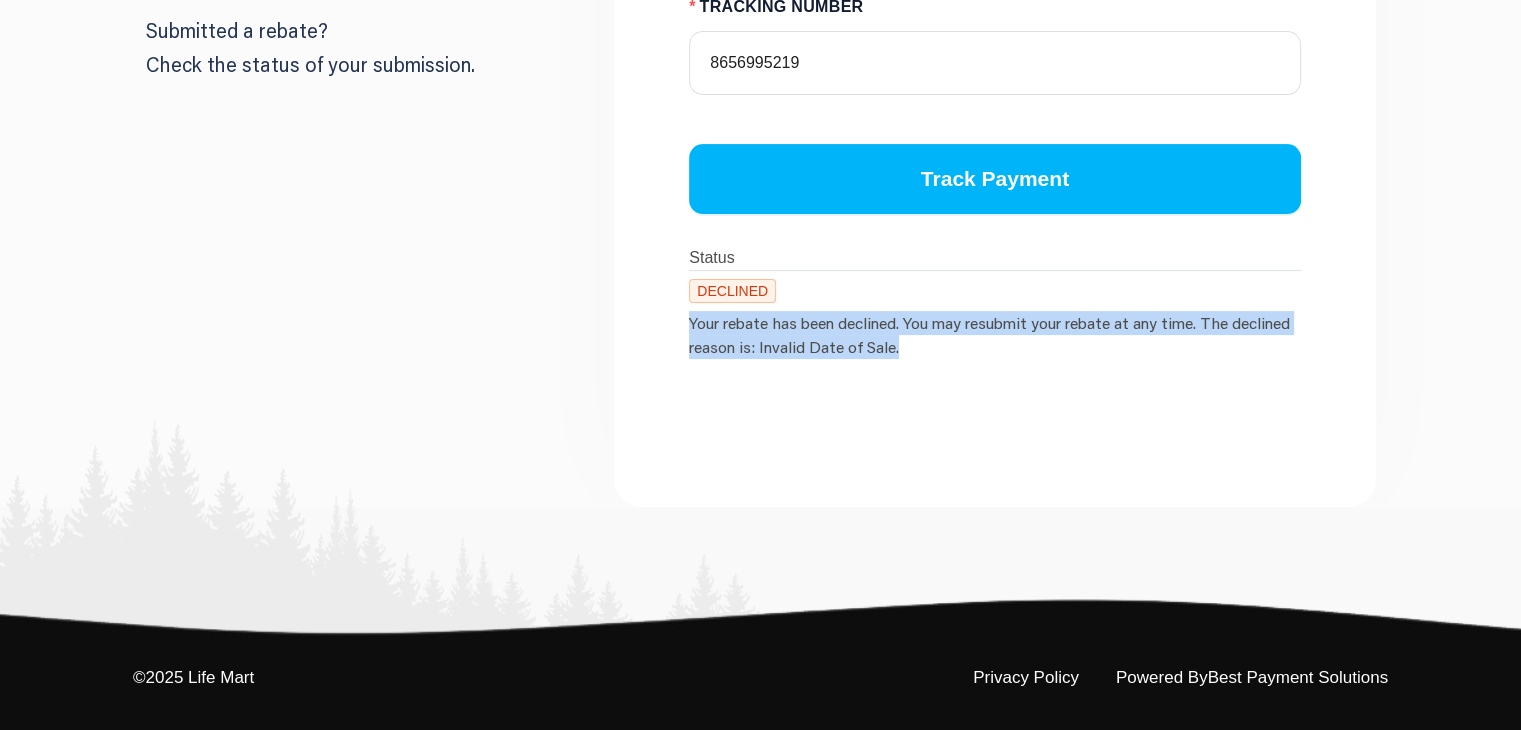 drag, startPoint x: 686, startPoint y: 325, endPoint x: 922, endPoint y: 352, distance: 237.53947 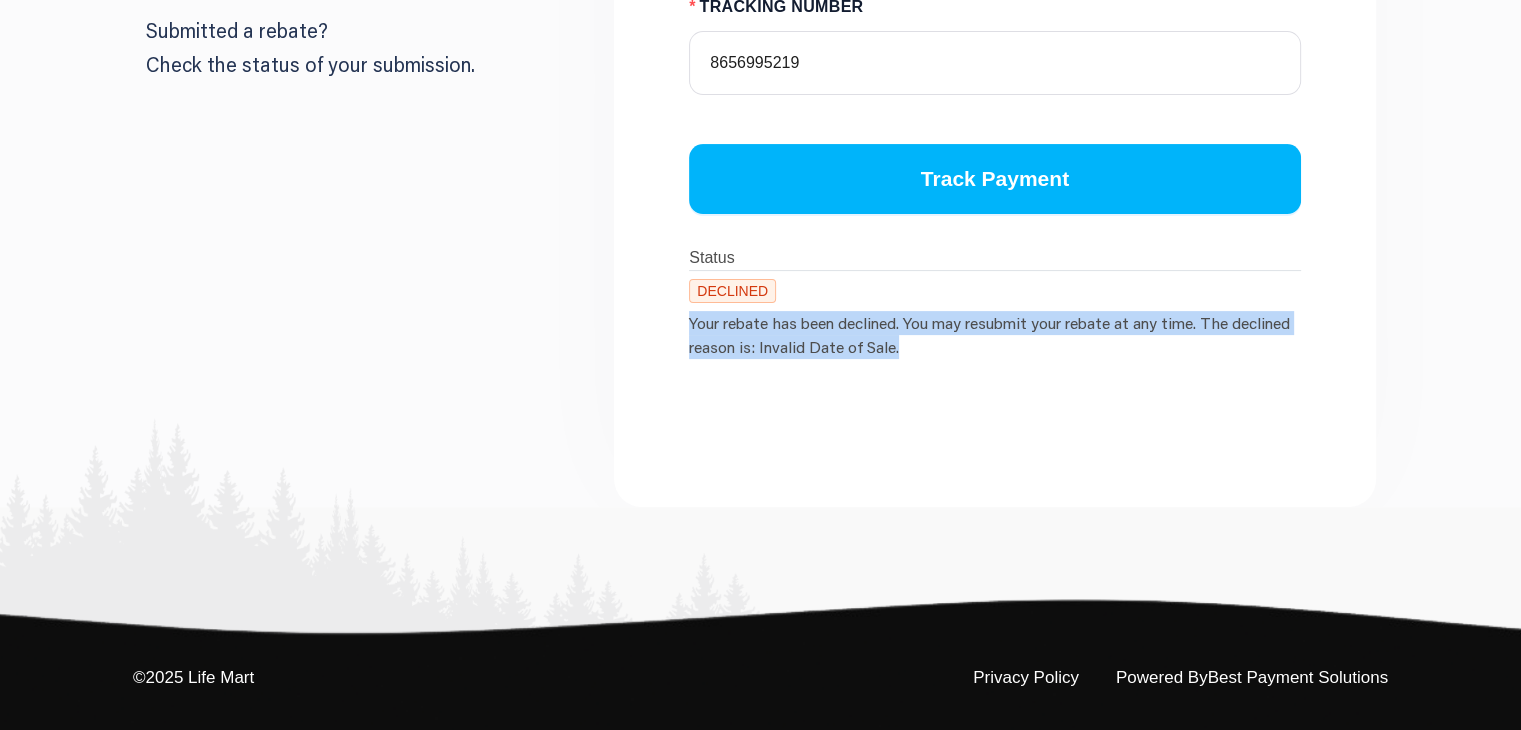 scroll, scrollTop: 0, scrollLeft: 0, axis: both 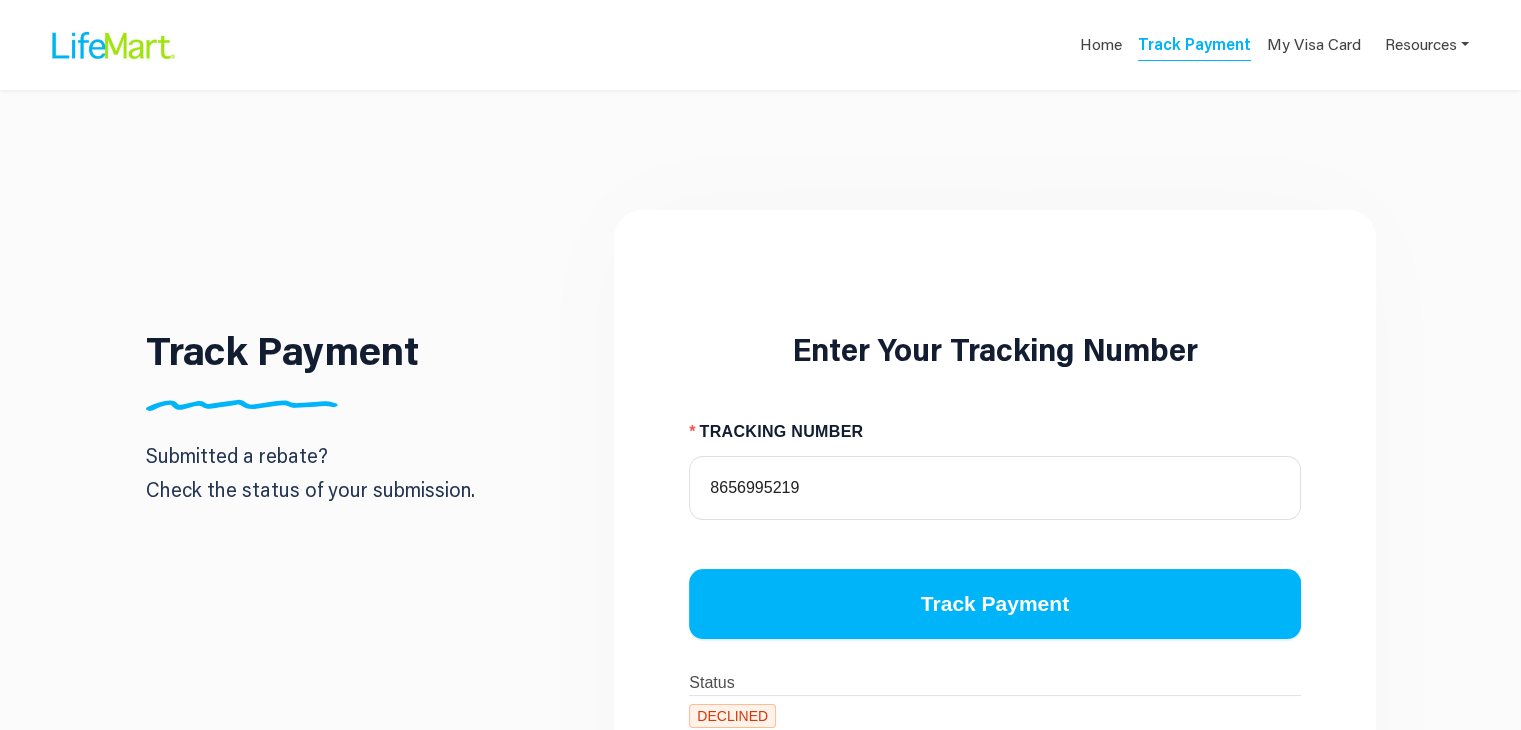 click on "Resources" at bounding box center (1427, 44) 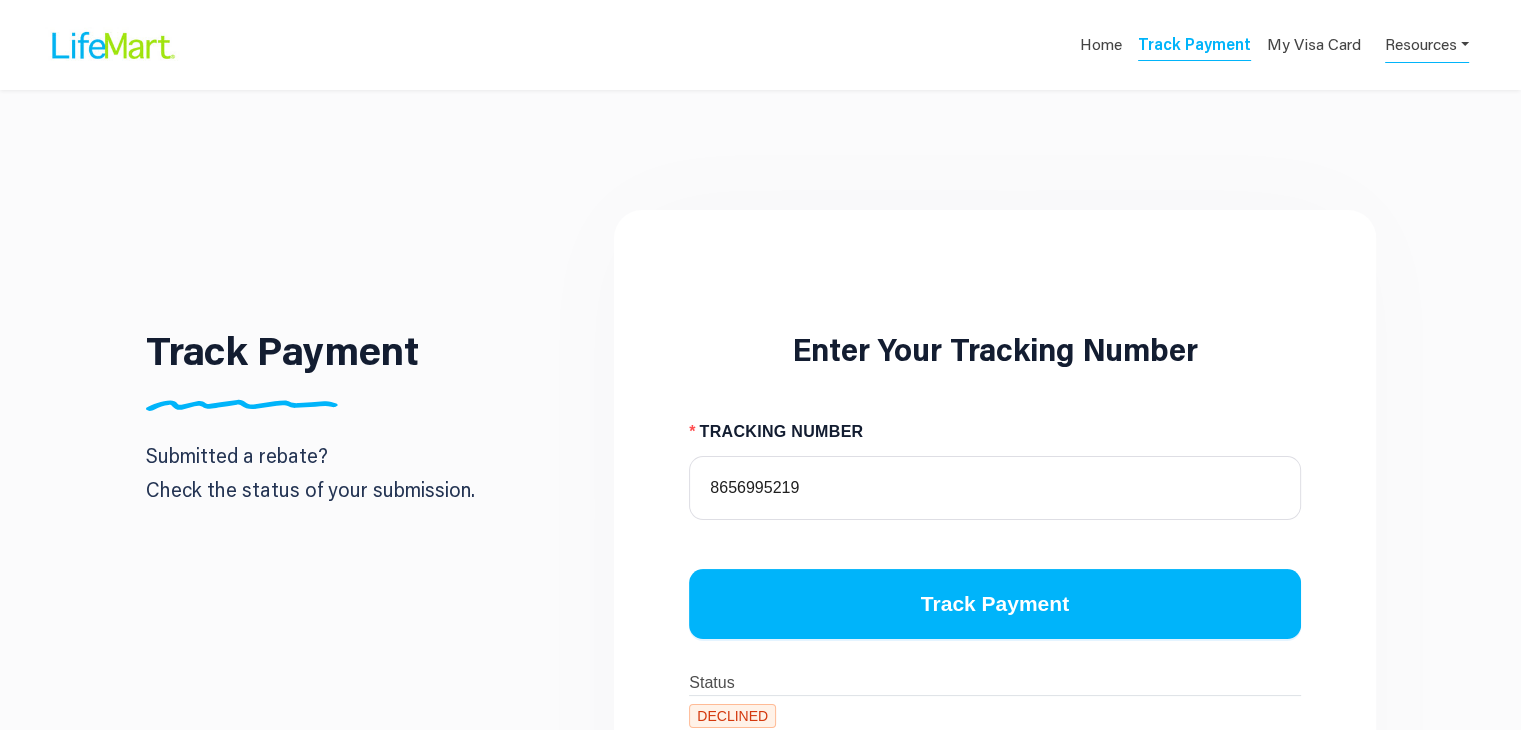 click on "Resources" at bounding box center (1427, 43) 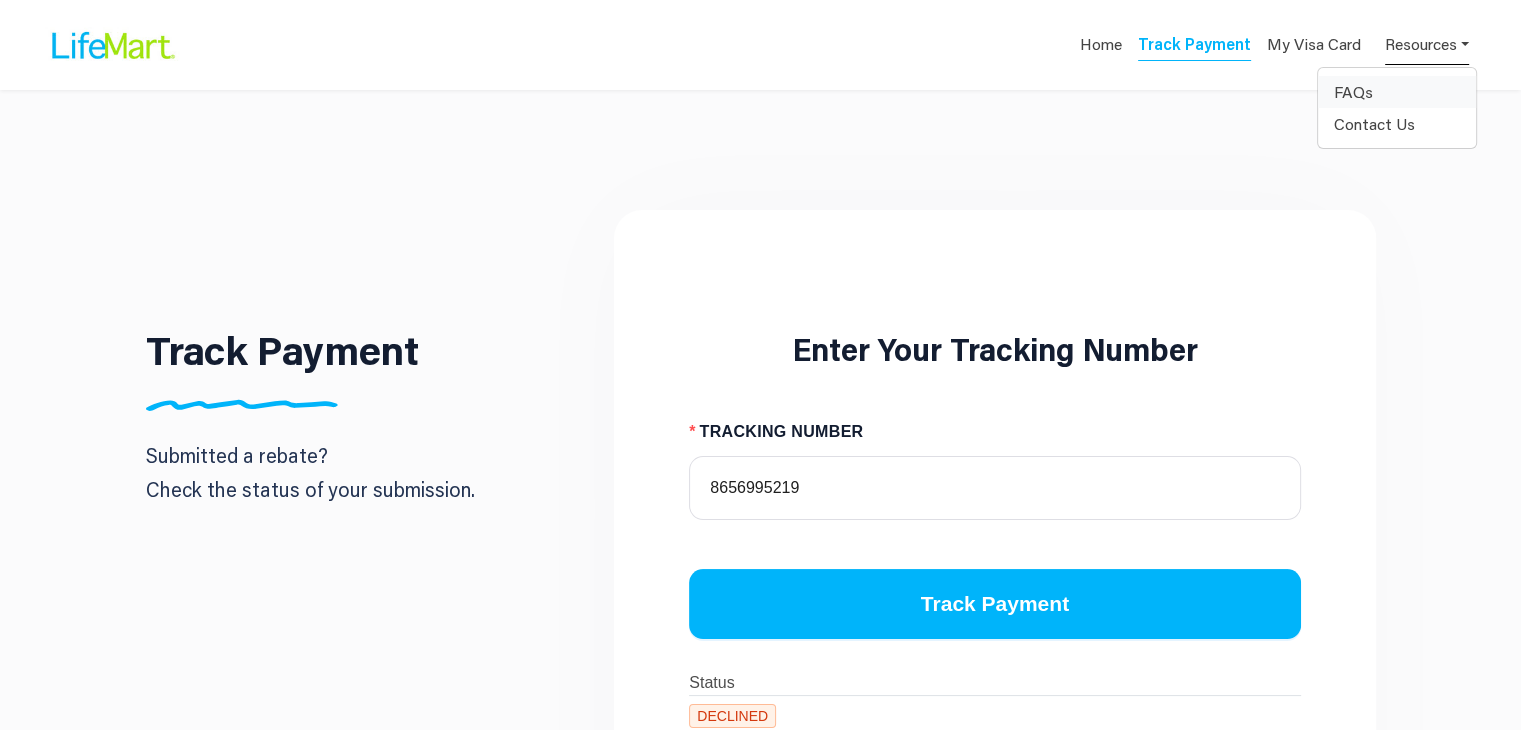 click on "FAQs" at bounding box center [1397, 92] 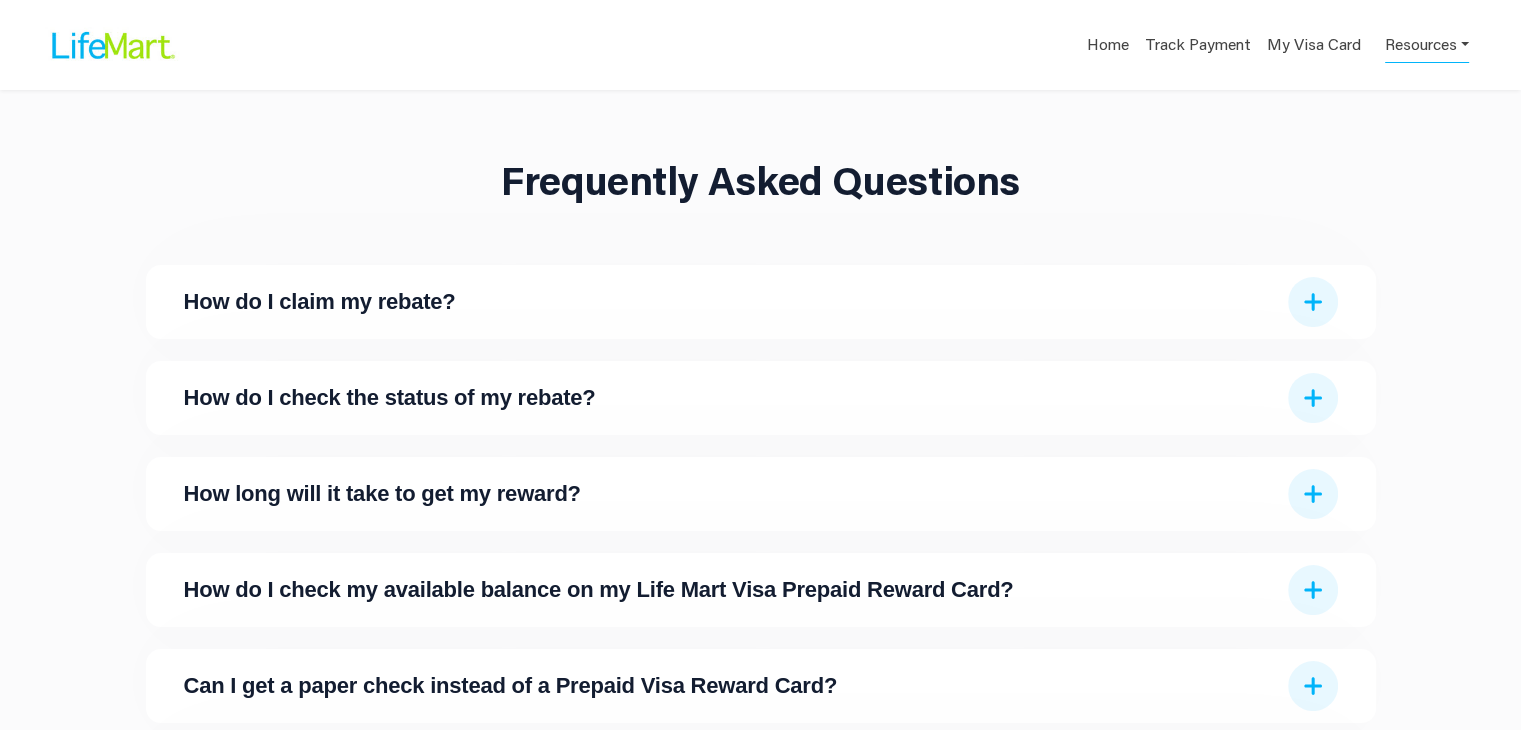 drag, startPoint x: 936, startPoint y: 262, endPoint x: 910, endPoint y: 289, distance: 37.48333 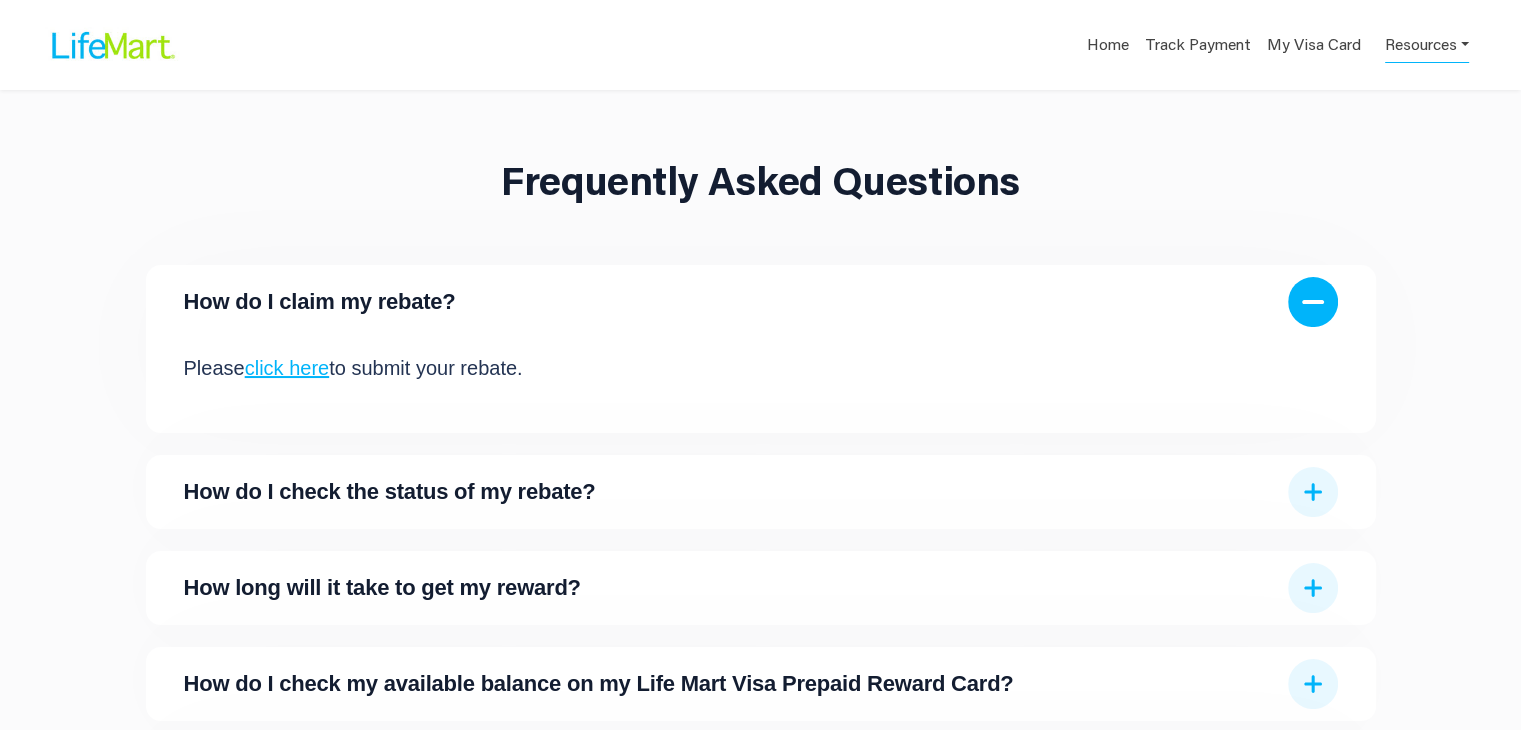 click on "How do I check the status of my rebate?" at bounding box center (761, 492) 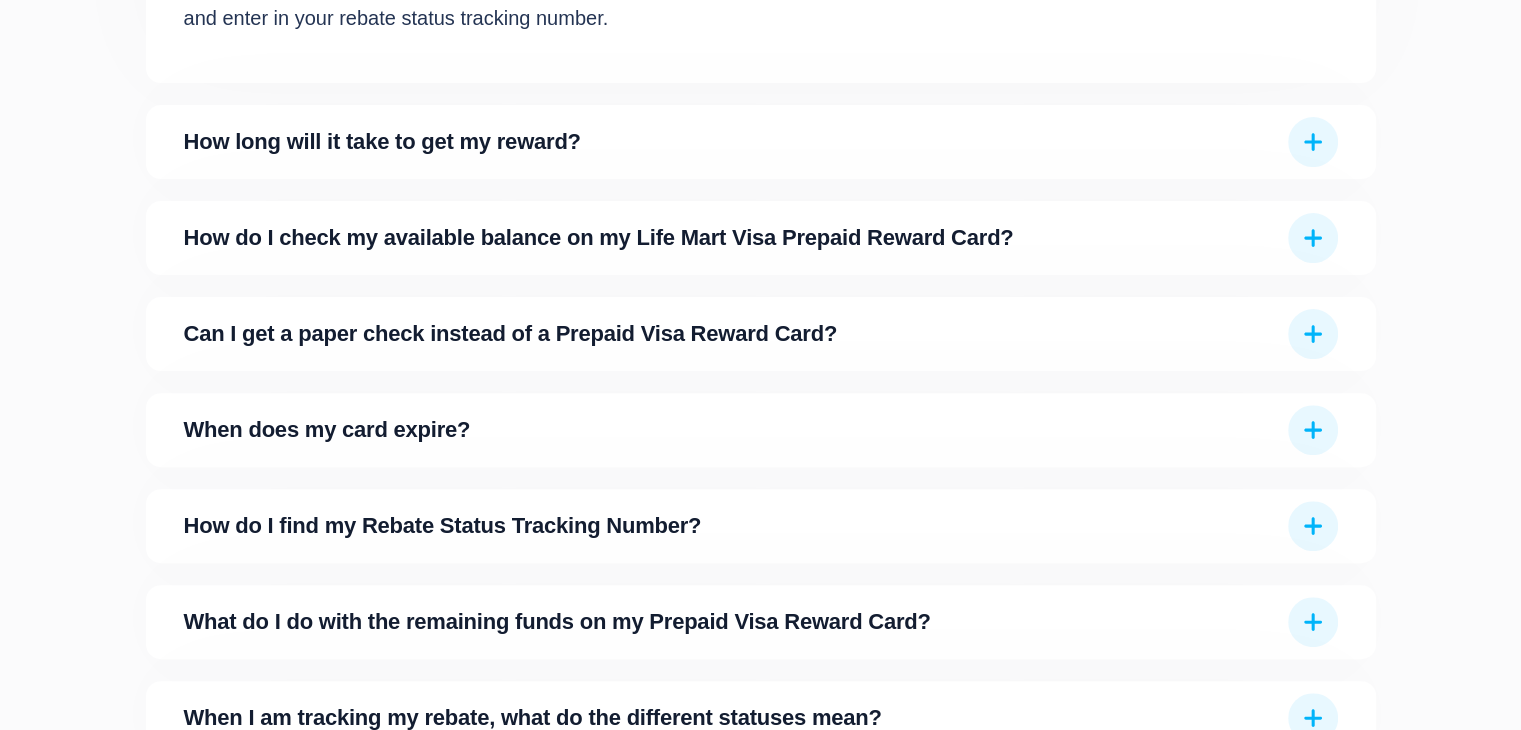 scroll, scrollTop: 588, scrollLeft: 0, axis: vertical 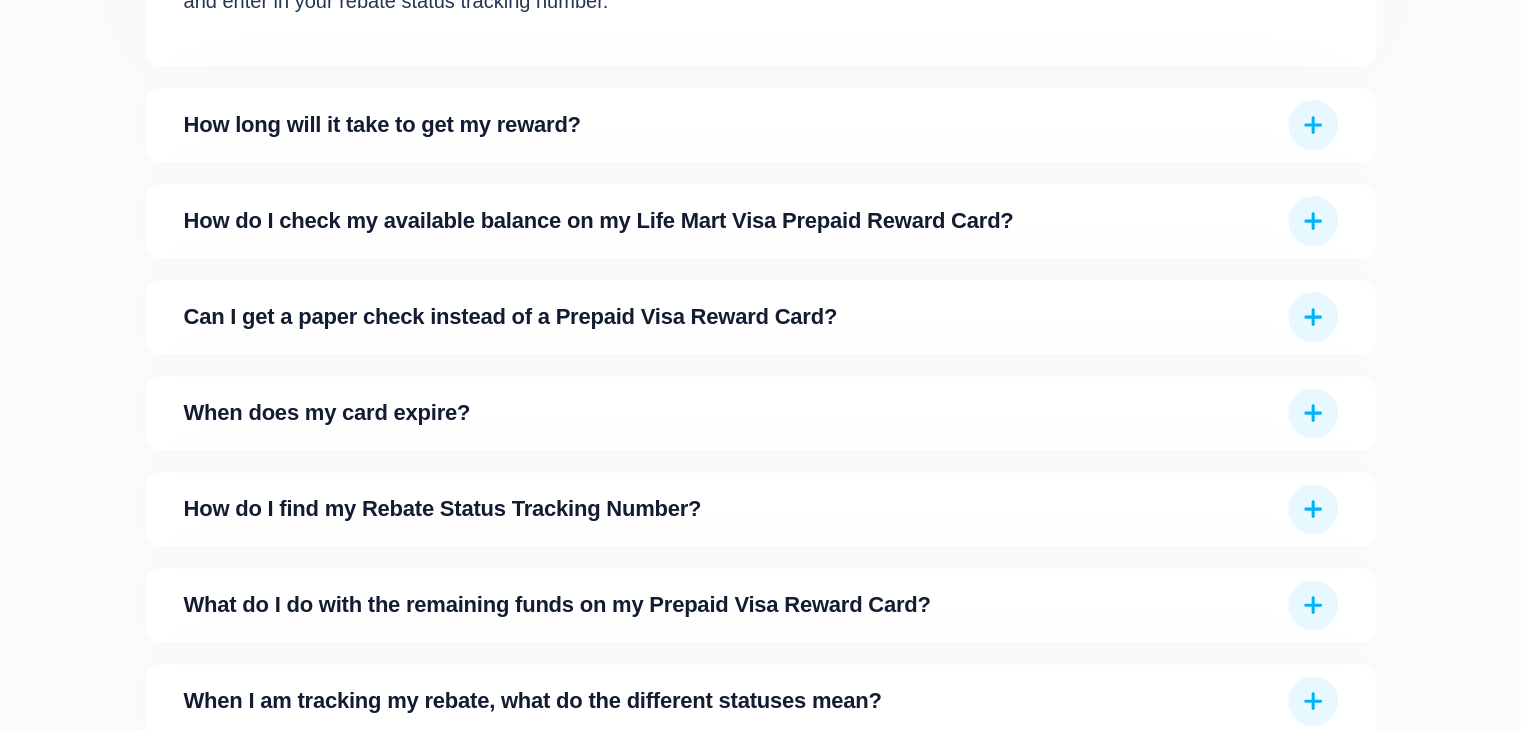 click on "How long will it take to get my reward?" at bounding box center (730, 125) 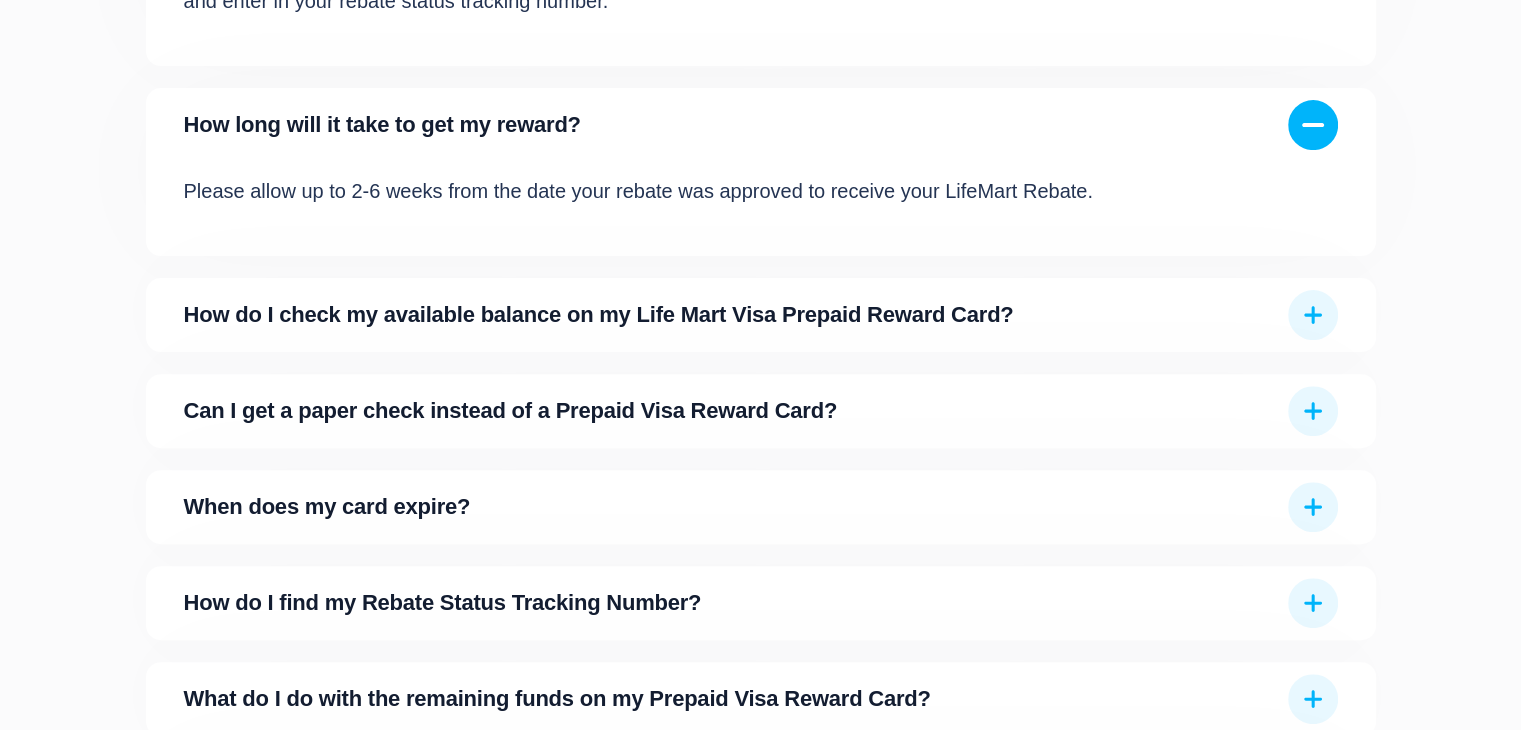 click on "How do I check my available balance on my Life Mart Visa Prepaid Reward Card?" at bounding box center (730, 315) 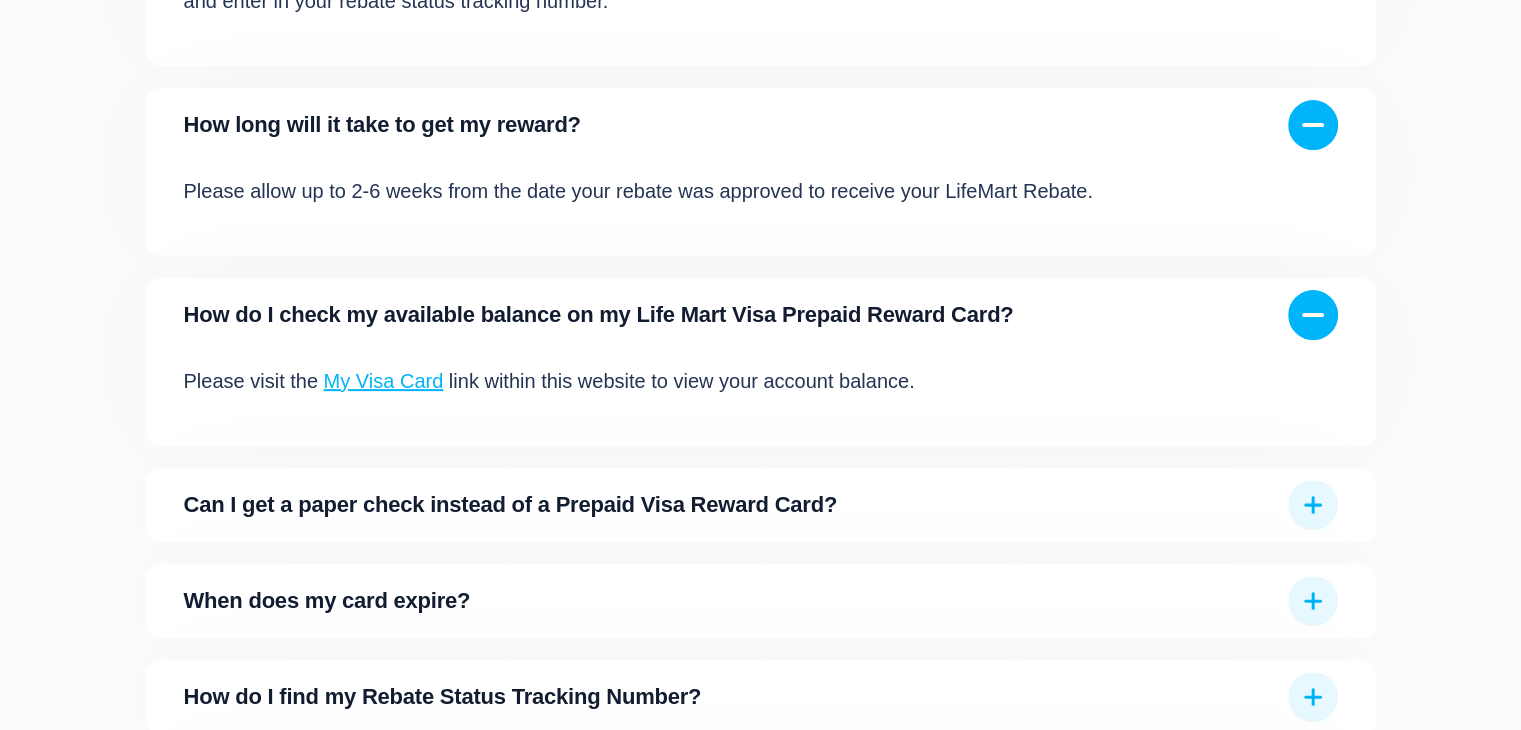 click on "Can I get a paper check instead of a Prepaid Visa Reward Card?" at bounding box center [730, 505] 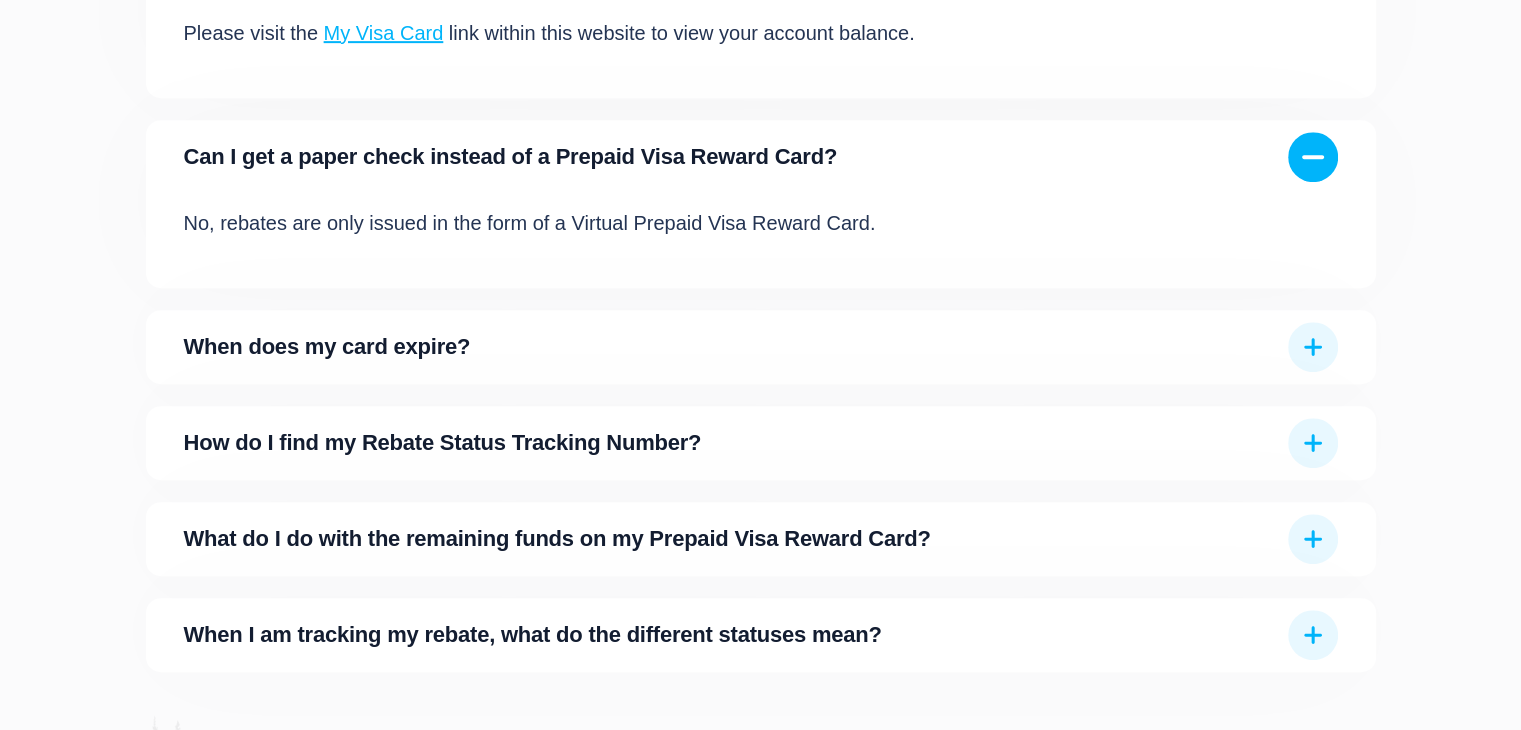 scroll, scrollTop: 986, scrollLeft: 0, axis: vertical 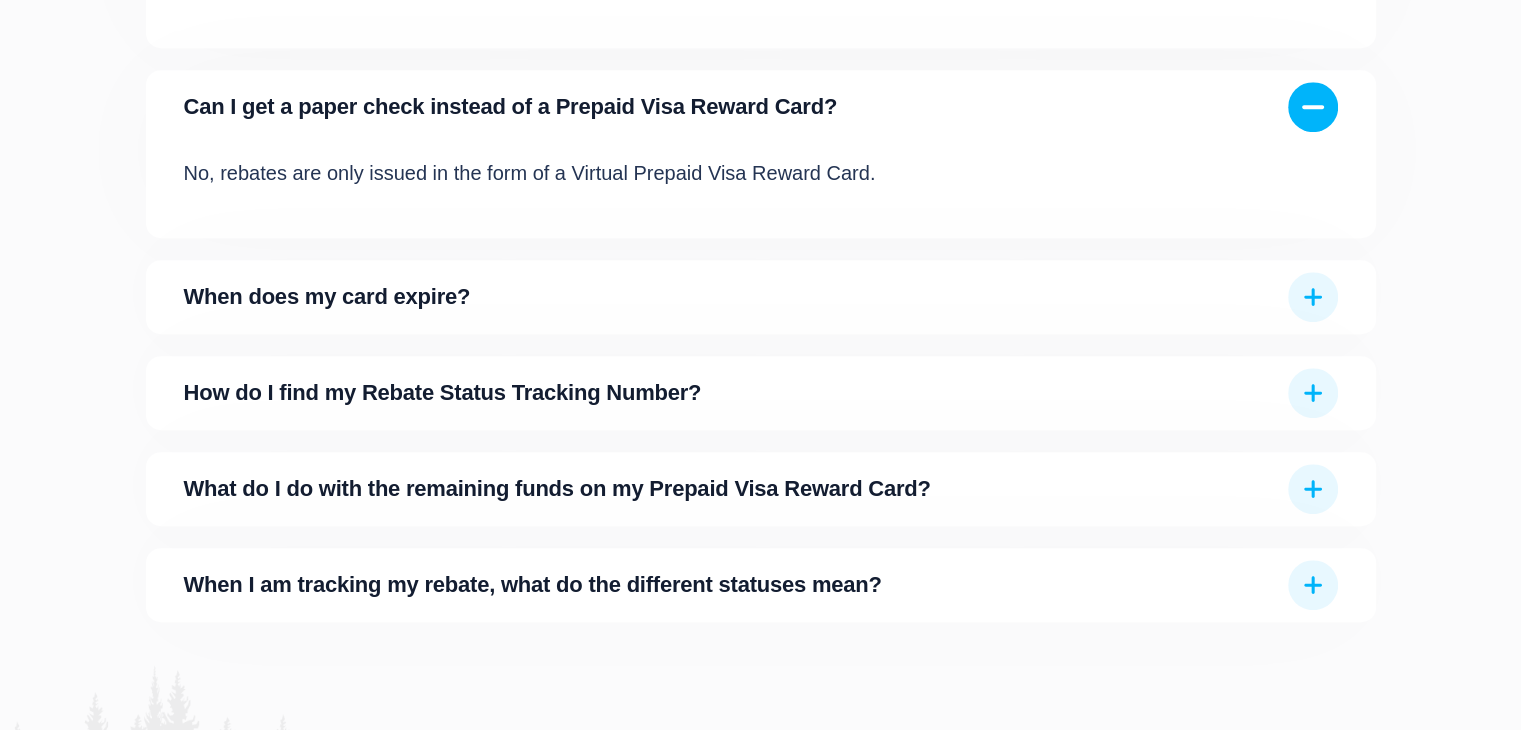 click on "When does my card expire?" at bounding box center [761, 297] 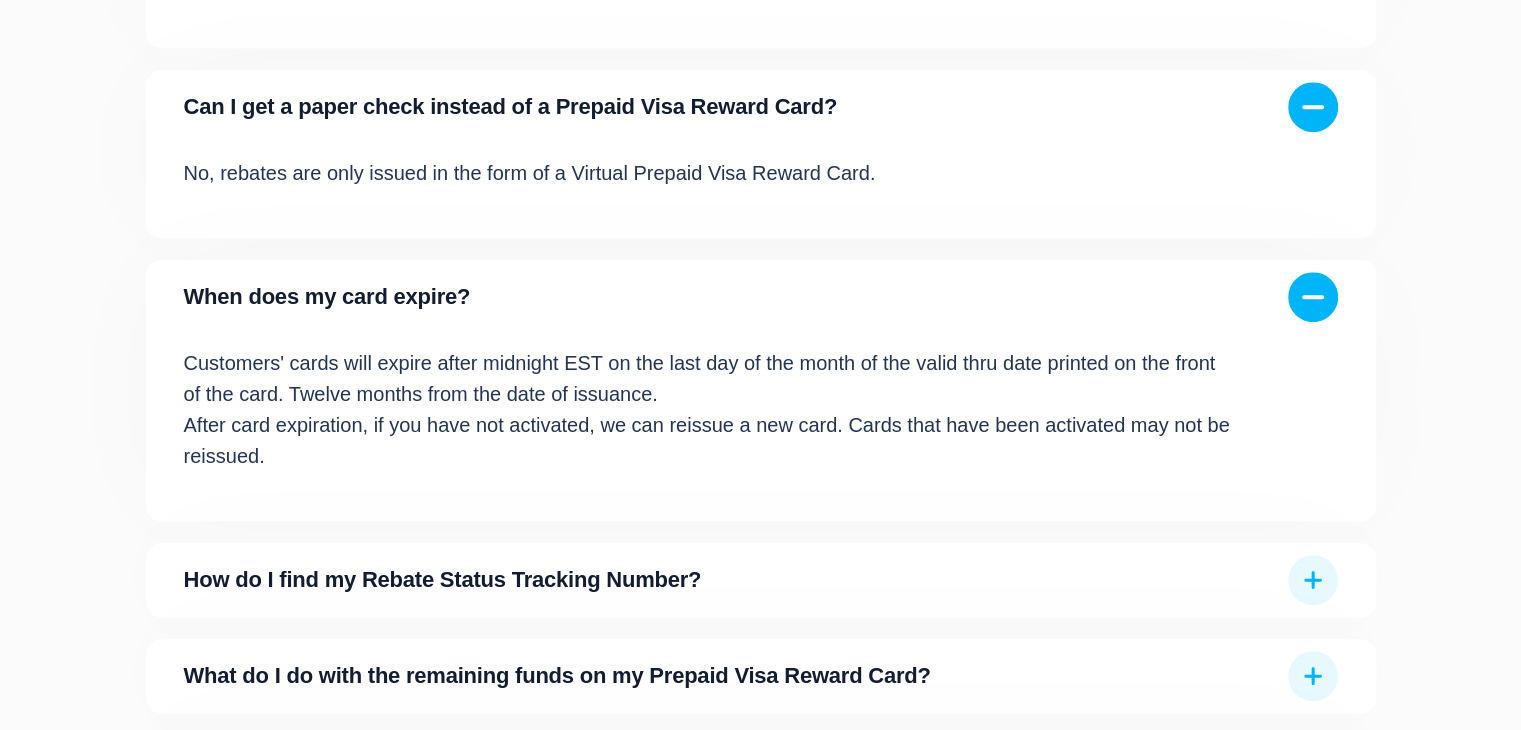 click on "How do I find my Rebate Status Tracking Number?" at bounding box center [730, 580] 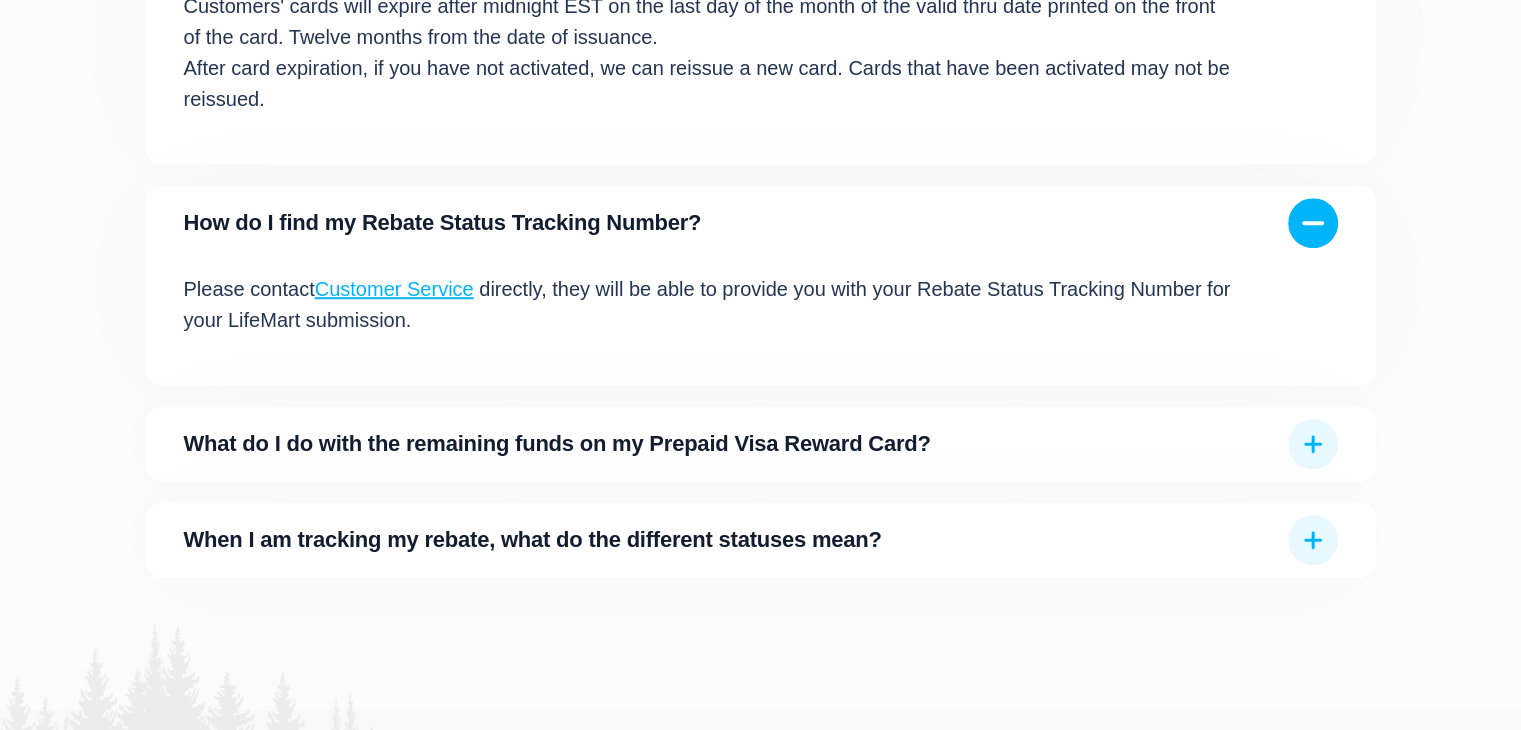 scroll, scrollTop: 1436, scrollLeft: 0, axis: vertical 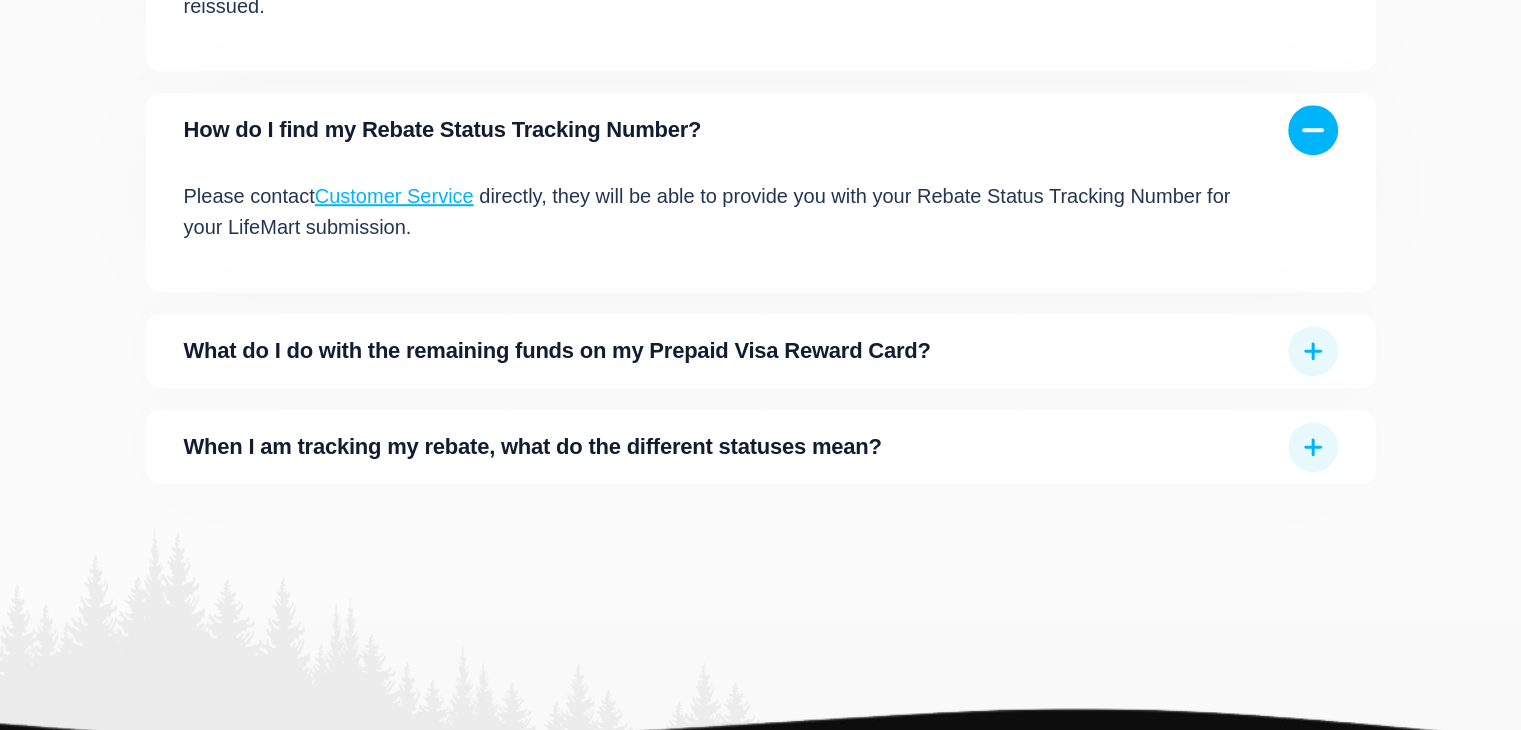 click on "What do I do with the remaining funds on my Prepaid Visa Reward Card?" at bounding box center (730, 351) 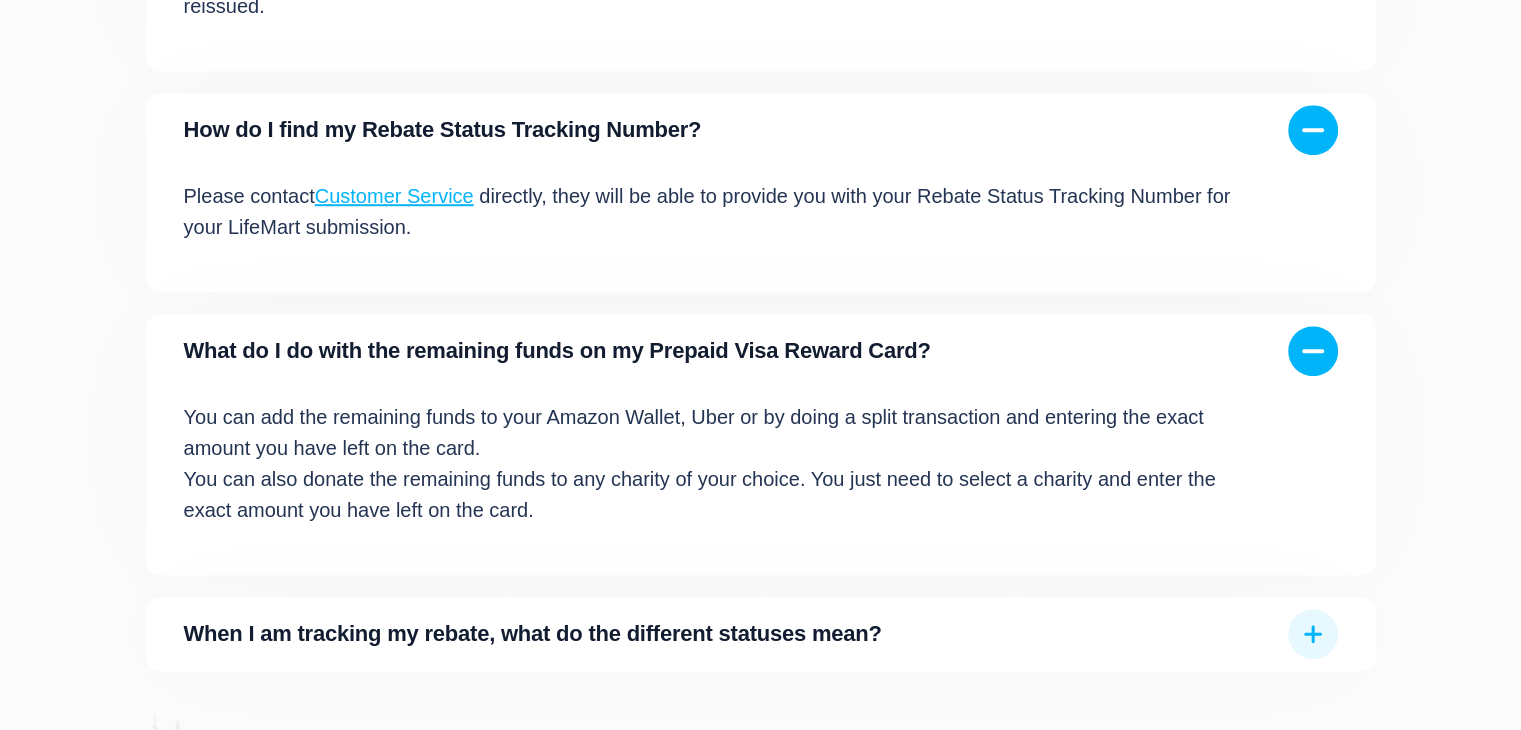 click on "When I am tracking my rebate, what do the different statuses mean?" at bounding box center (730, 634) 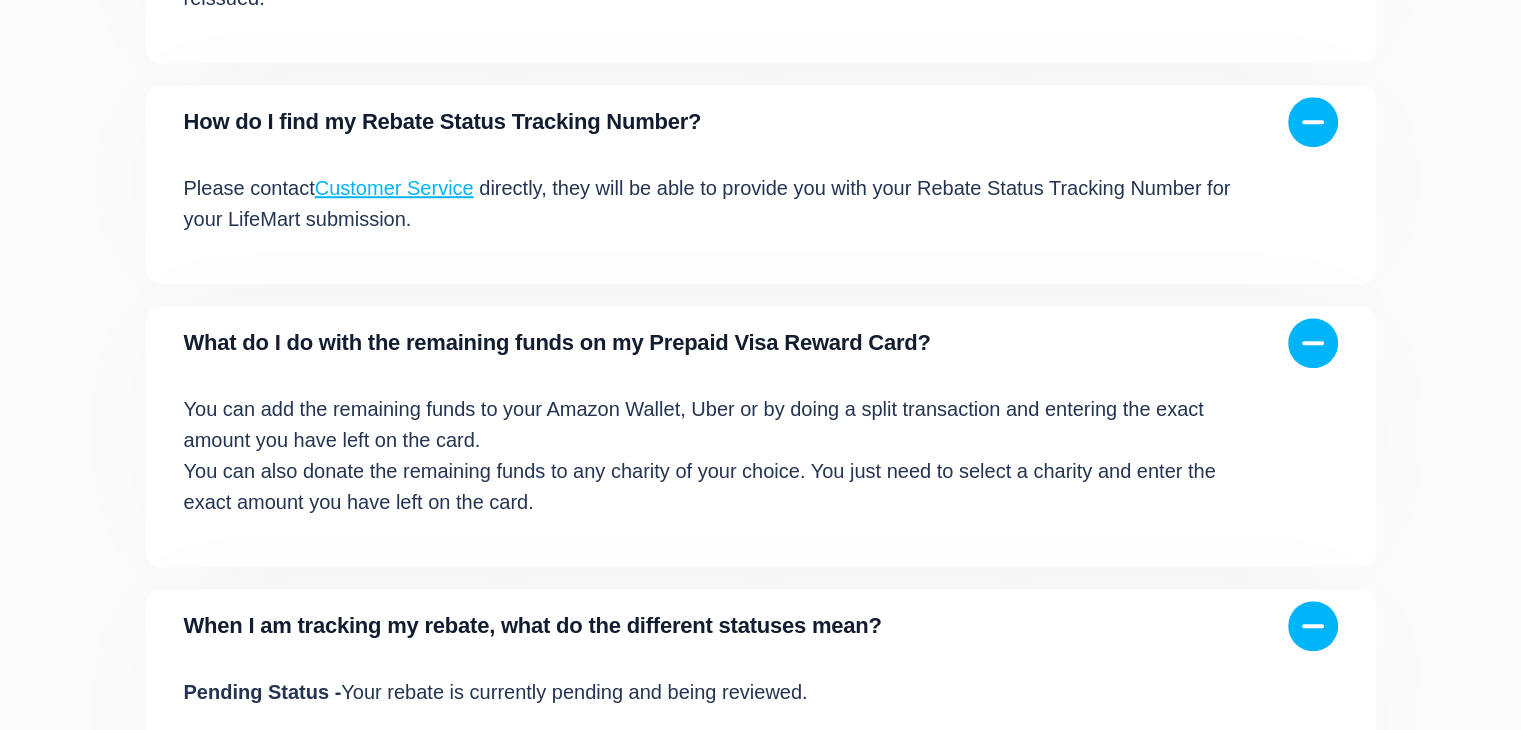 scroll, scrollTop: 1470, scrollLeft: 0, axis: vertical 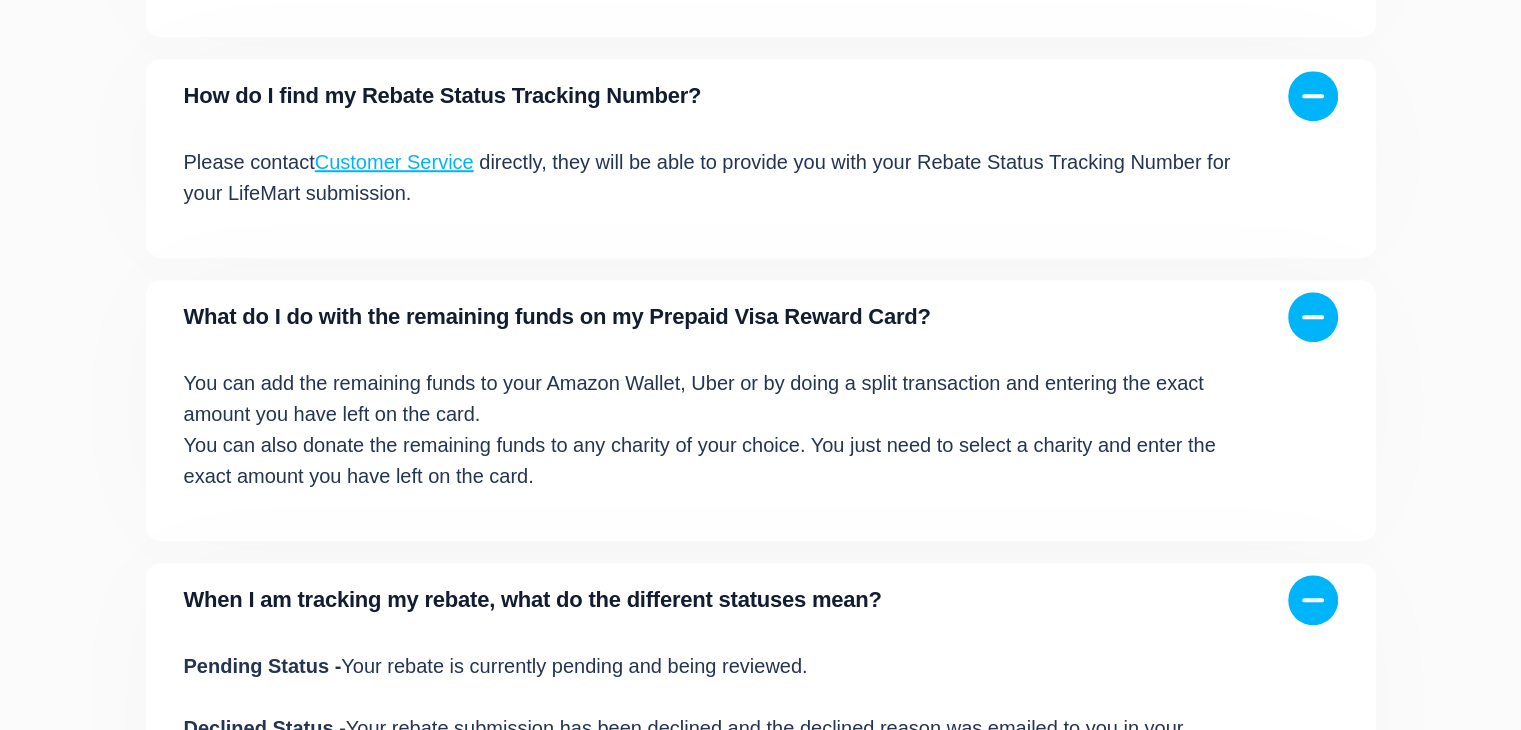 click on "Customer Service" at bounding box center [394, 162] 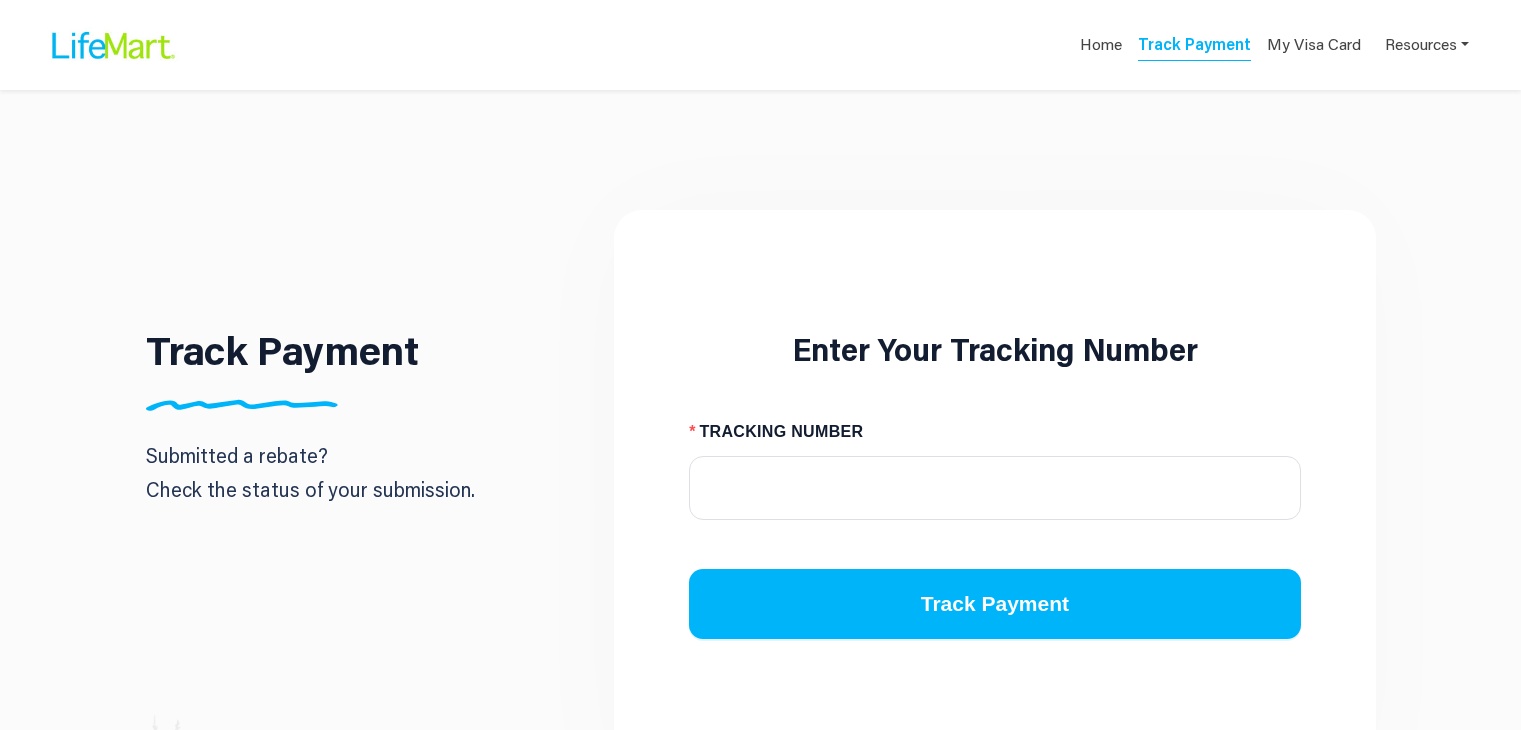 scroll, scrollTop: 0, scrollLeft: 0, axis: both 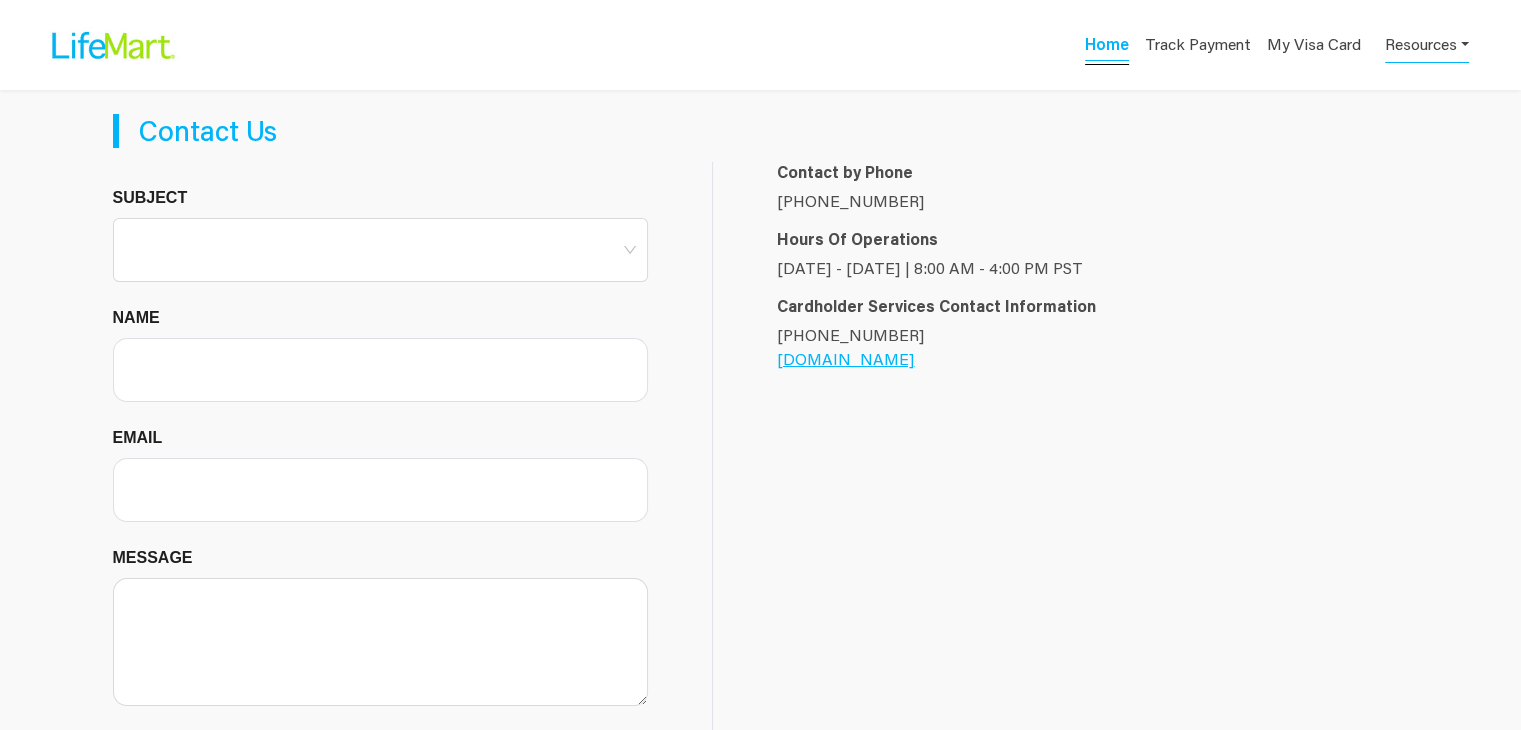 click on "Home" at bounding box center (1107, 47) 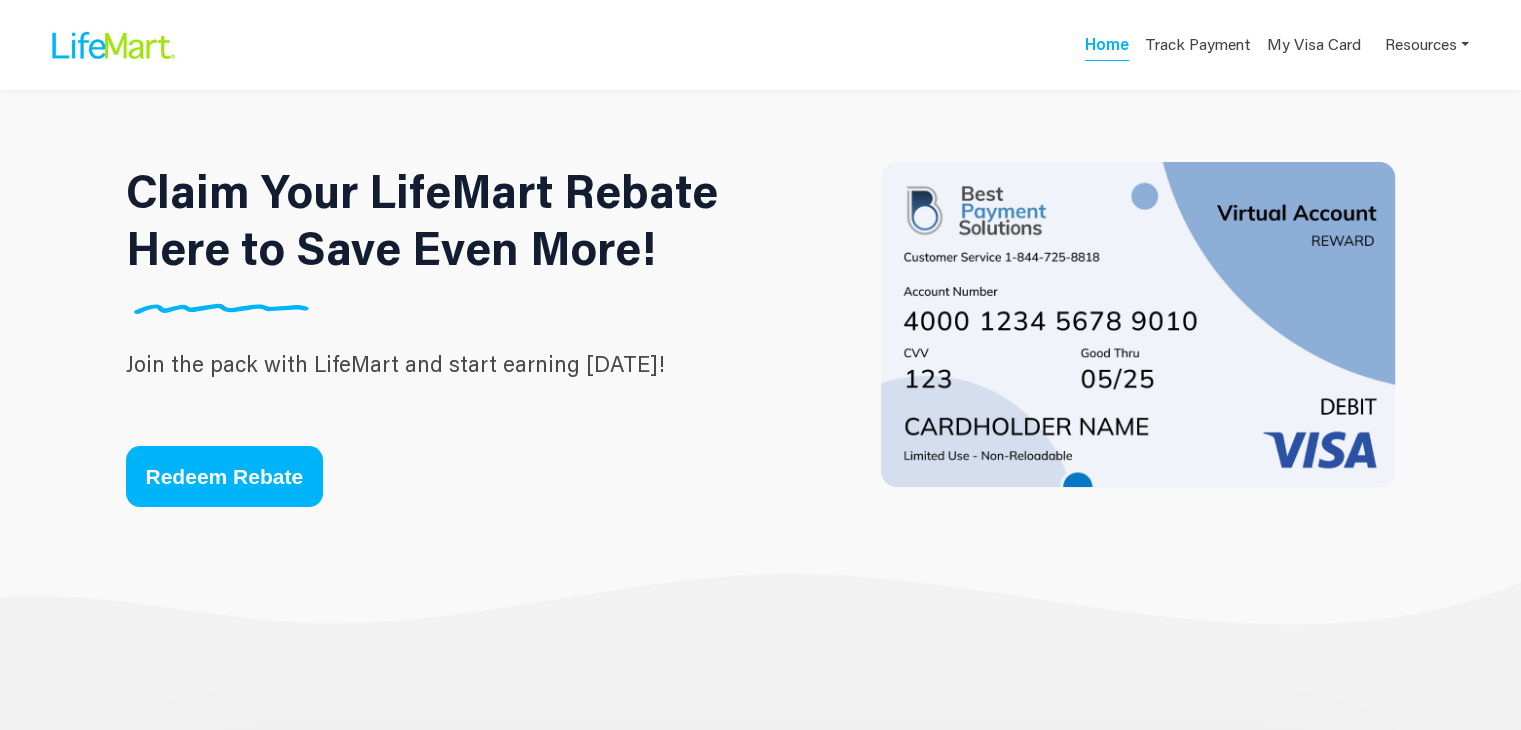 click on "Redeem Rebate" at bounding box center [225, 476] 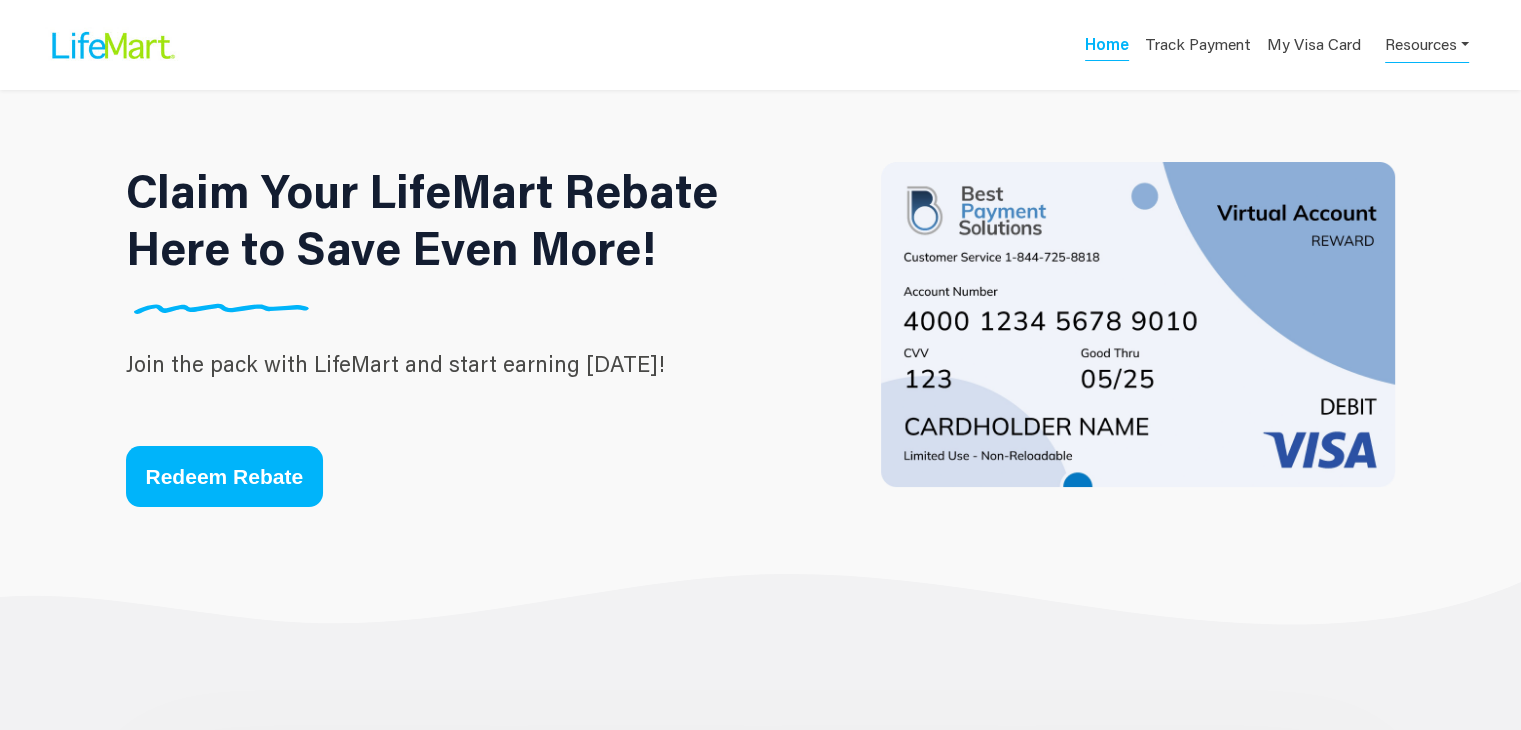 click on "Resources" at bounding box center [1427, 43] 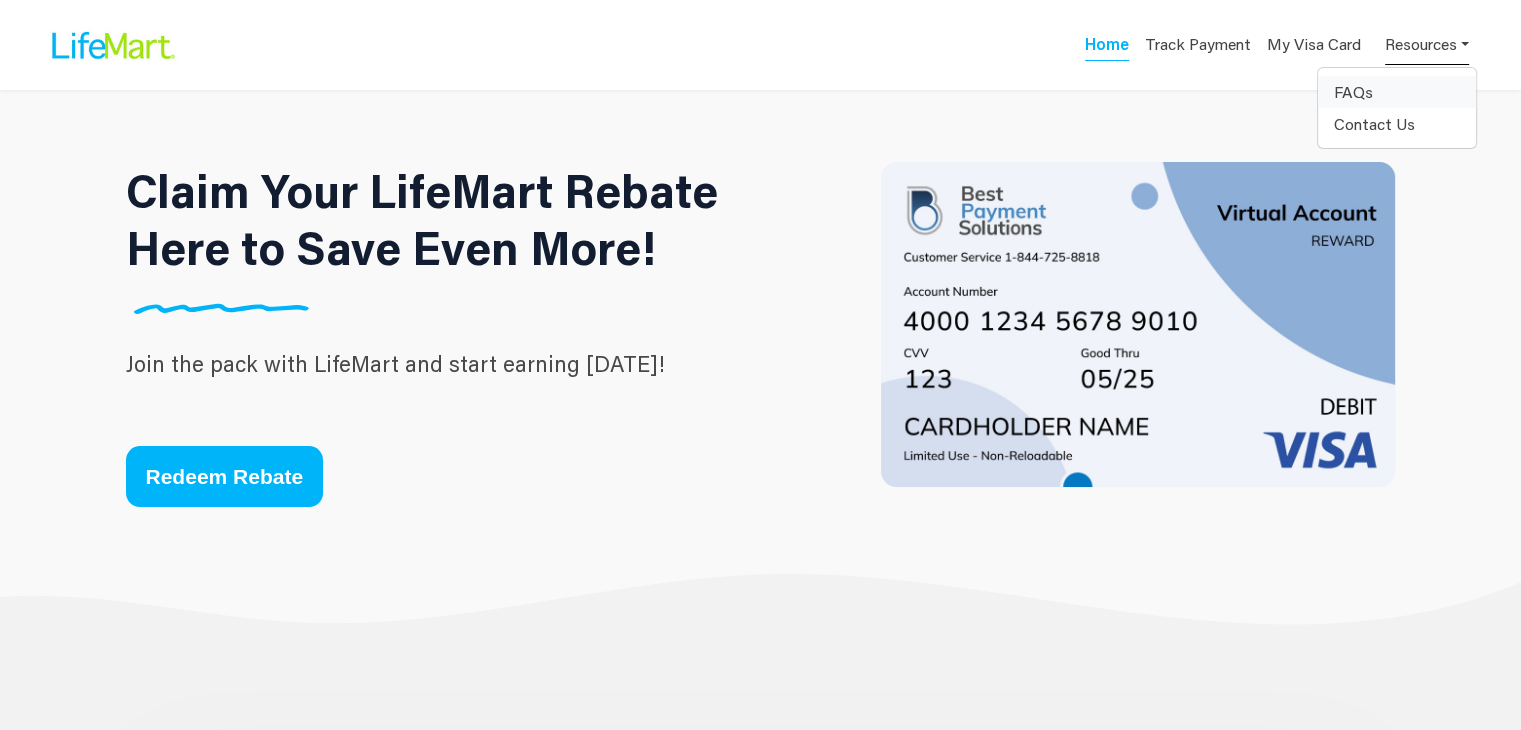 click on "FAQs" at bounding box center [1397, 92] 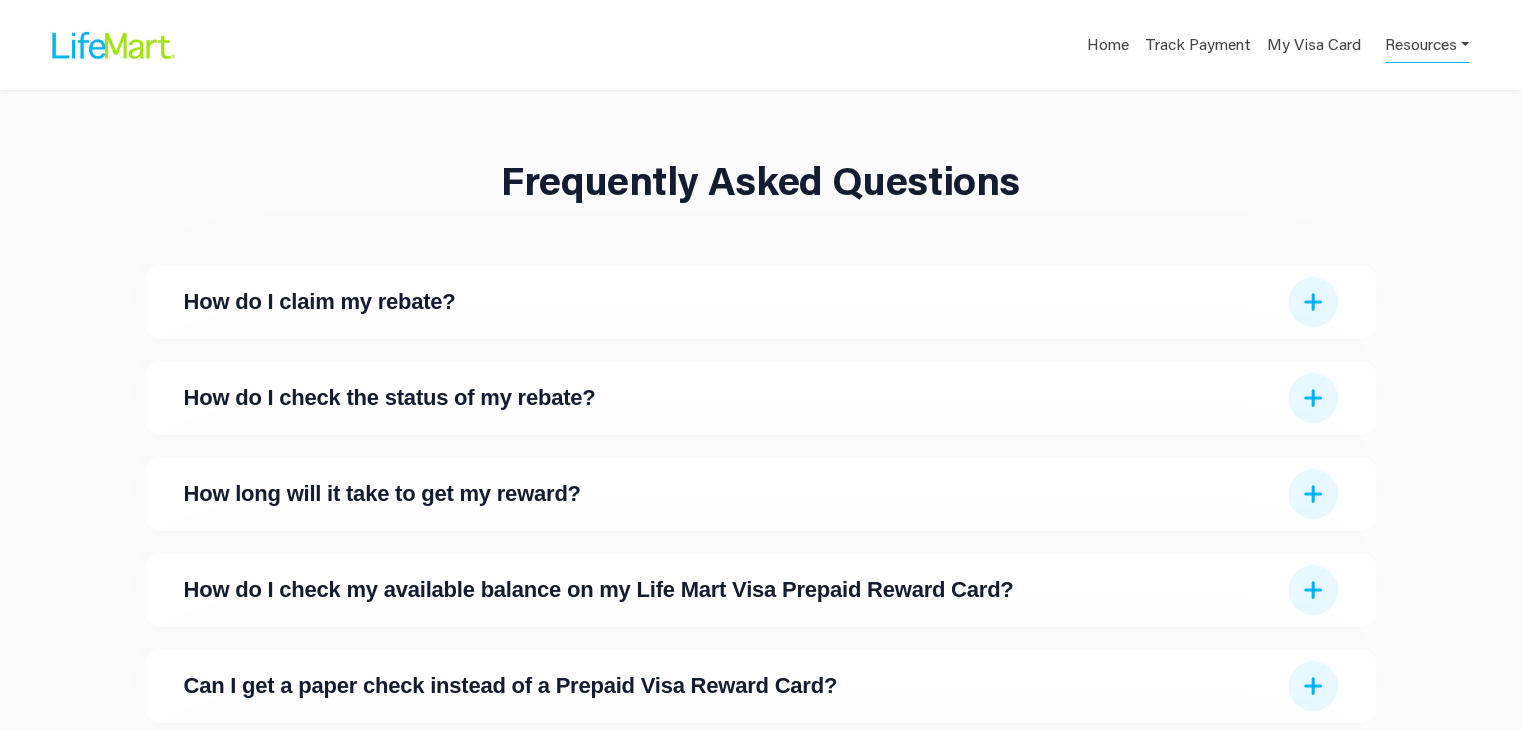 click on "How do I check the status of my rebate?" at bounding box center (761, 398) 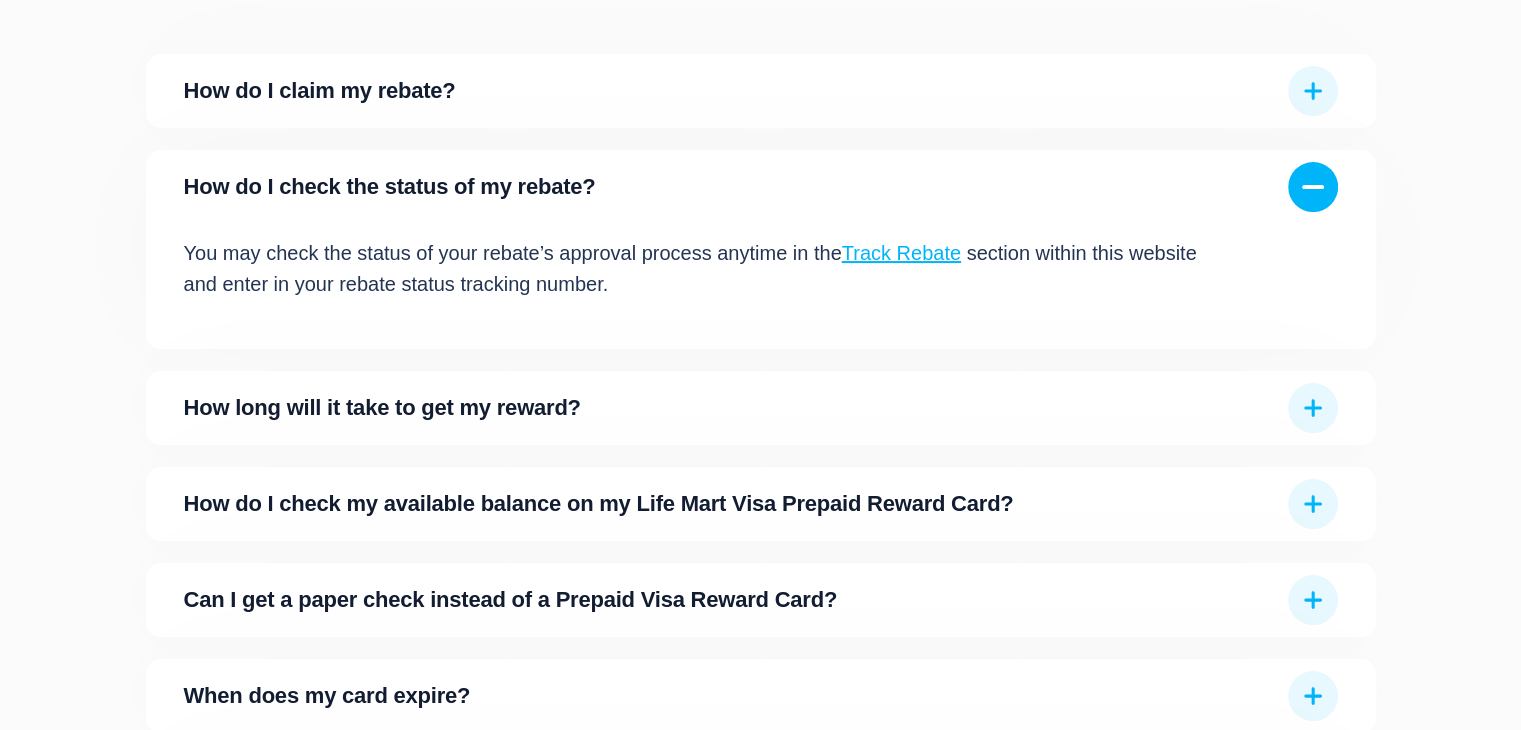 scroll, scrollTop: 243, scrollLeft: 0, axis: vertical 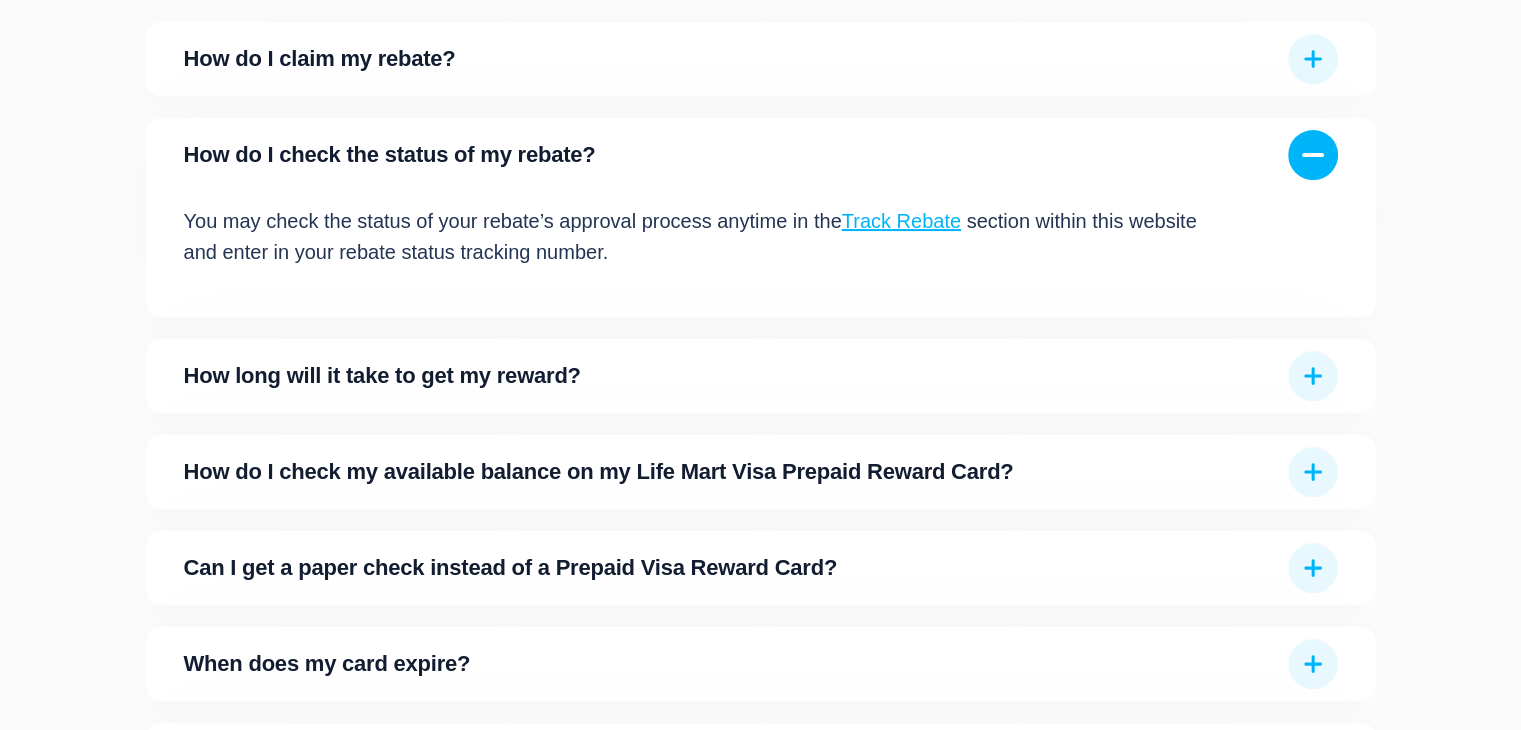 click on "How long will it take to get my reward?" at bounding box center [730, 376] 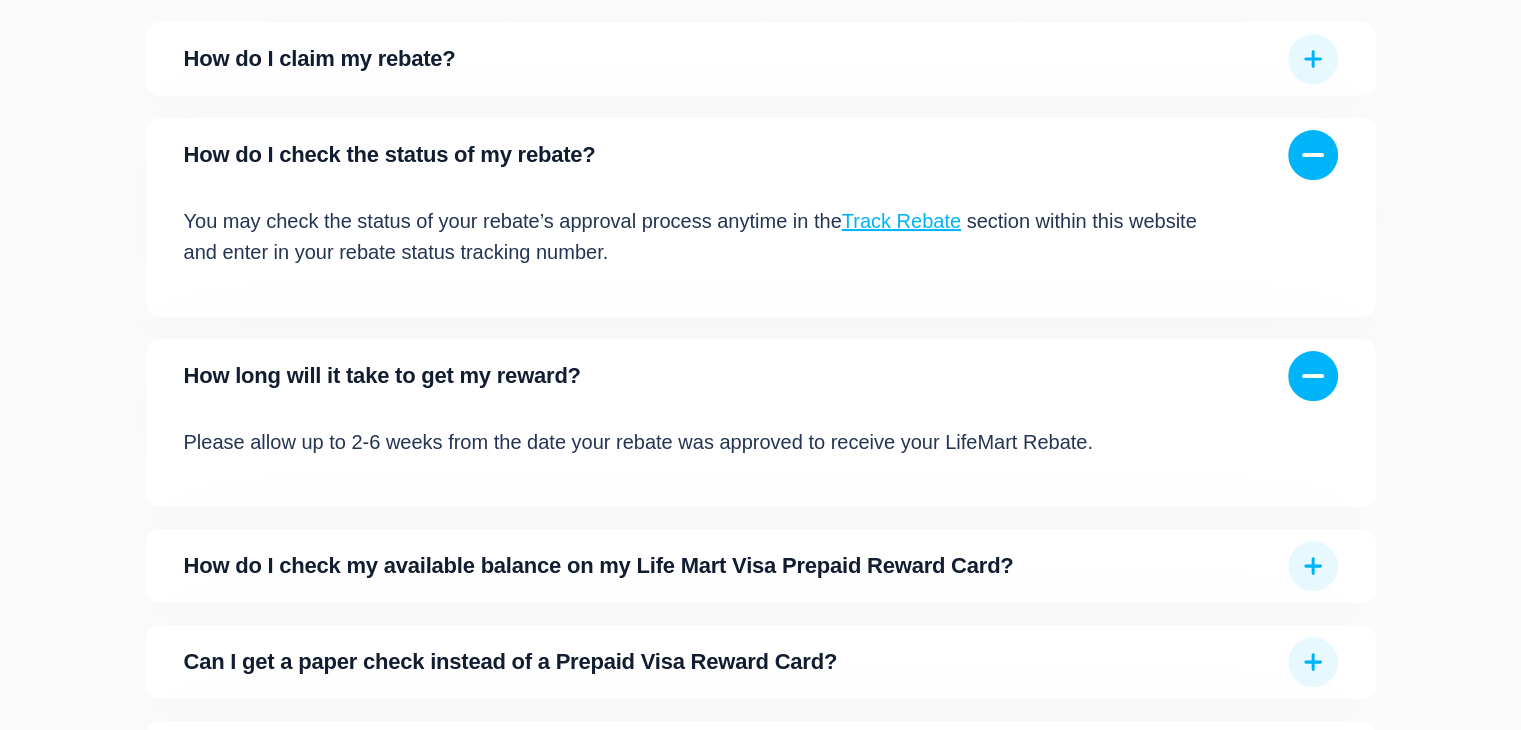 click on "Track Rebate" at bounding box center (901, 221) 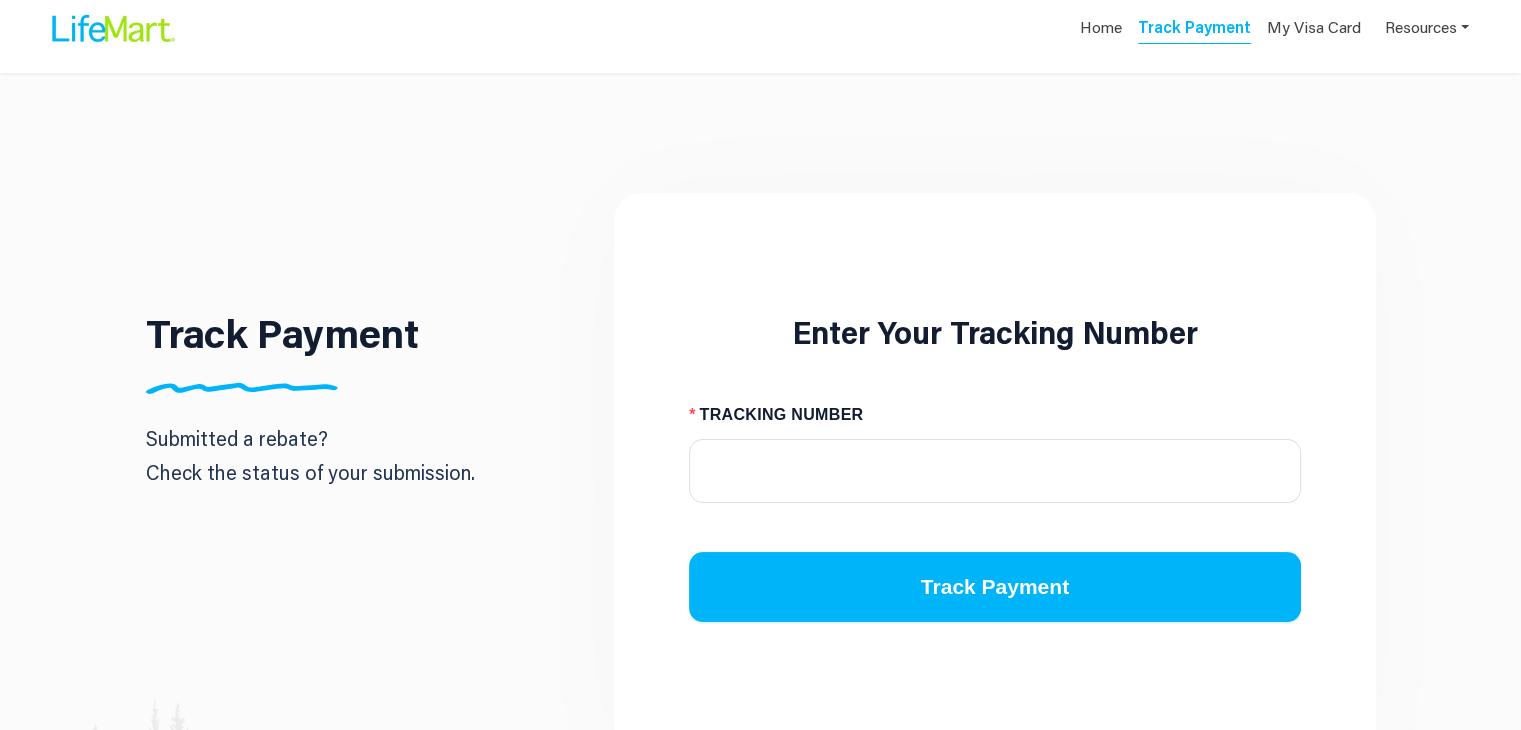 scroll, scrollTop: 0, scrollLeft: 0, axis: both 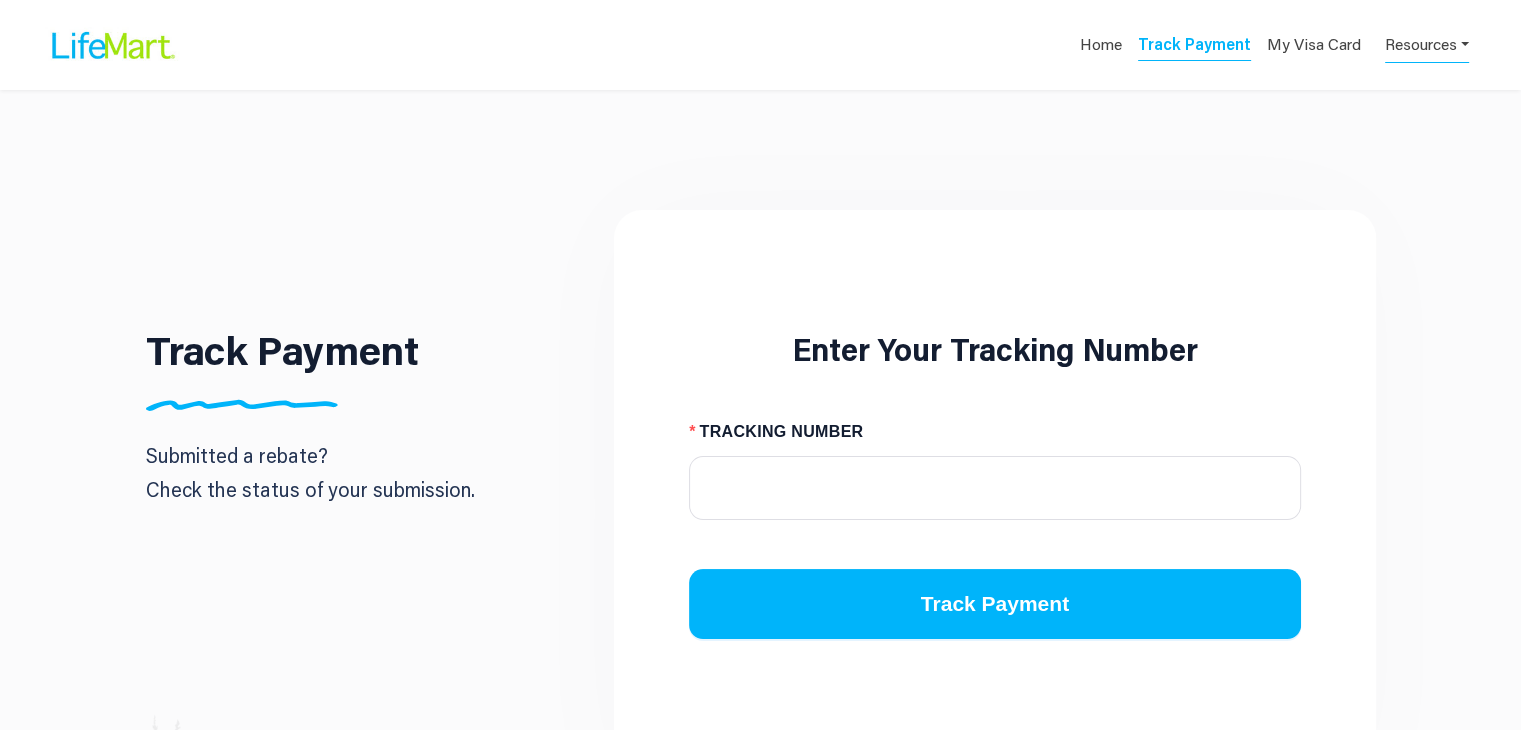 click on "Resources" at bounding box center (1427, 43) 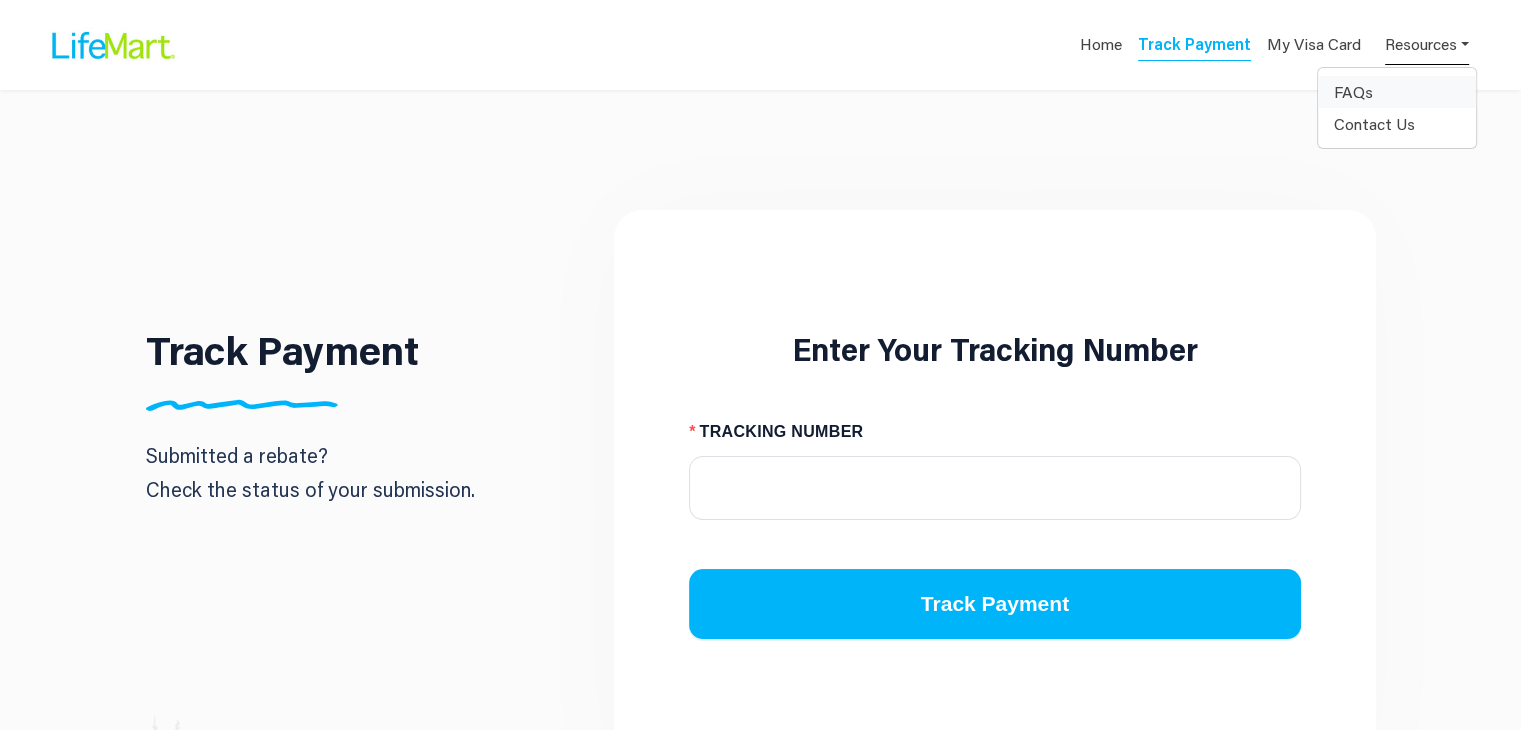 click on "FAQs" at bounding box center [1397, 92] 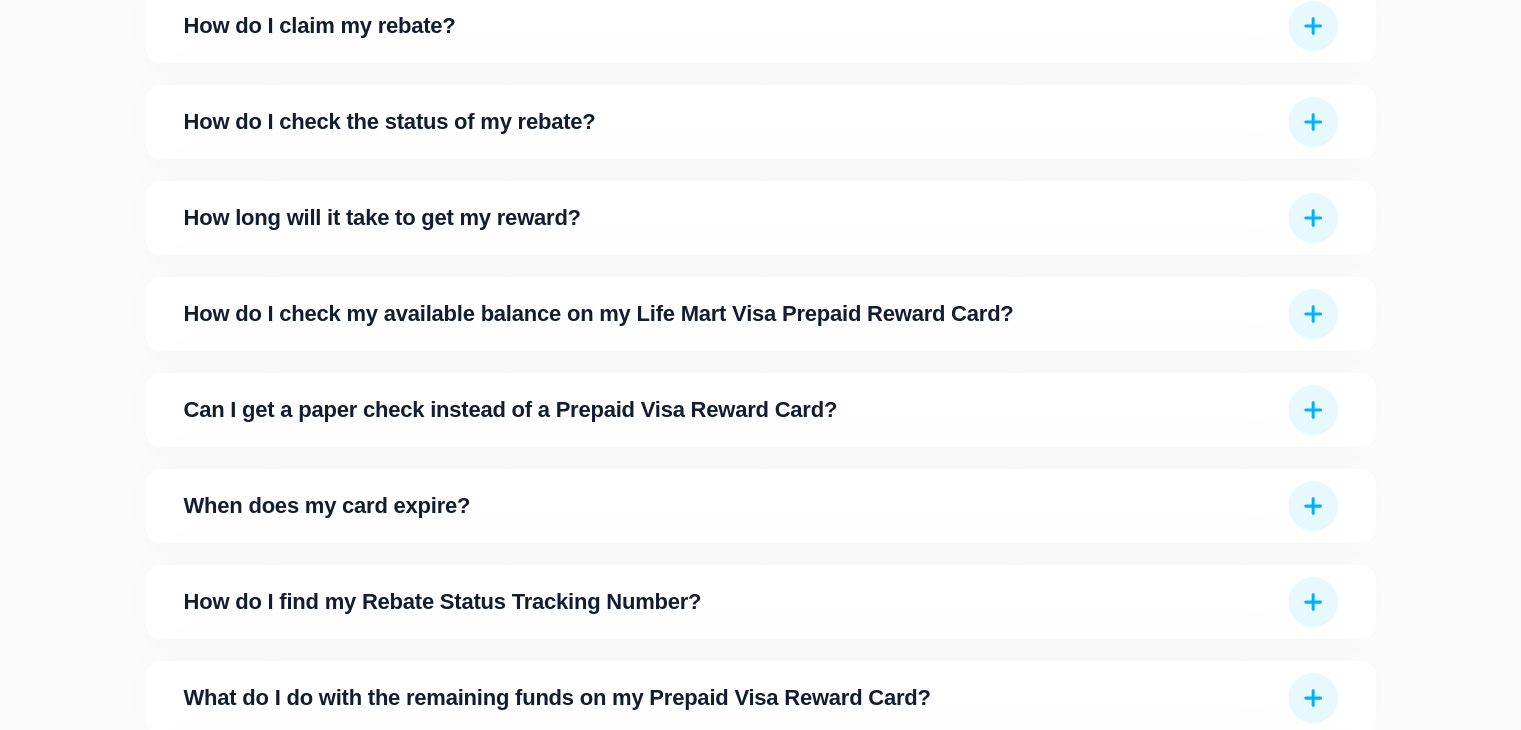 scroll, scrollTop: 312, scrollLeft: 0, axis: vertical 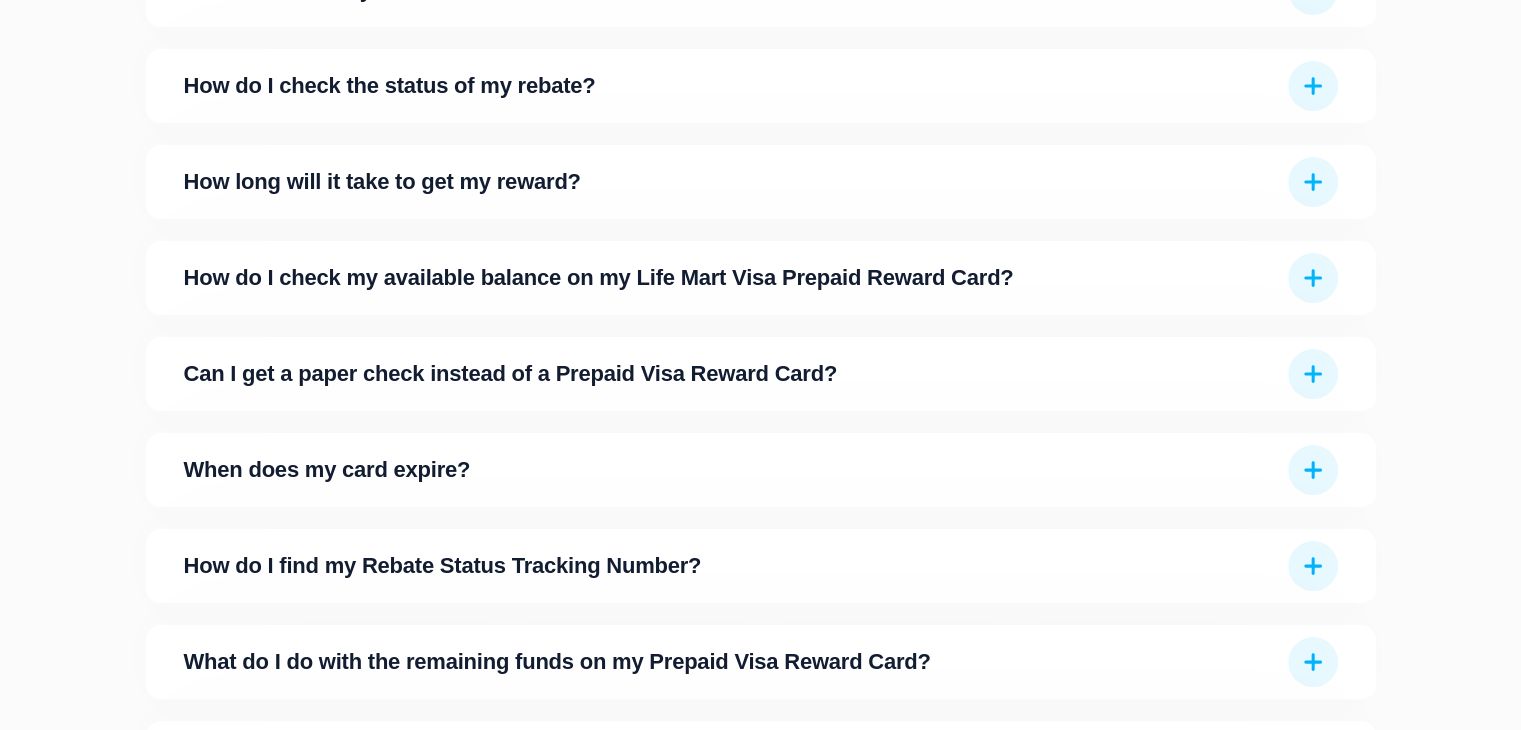 click on "How long will it take to get my reward?" at bounding box center [730, 182] 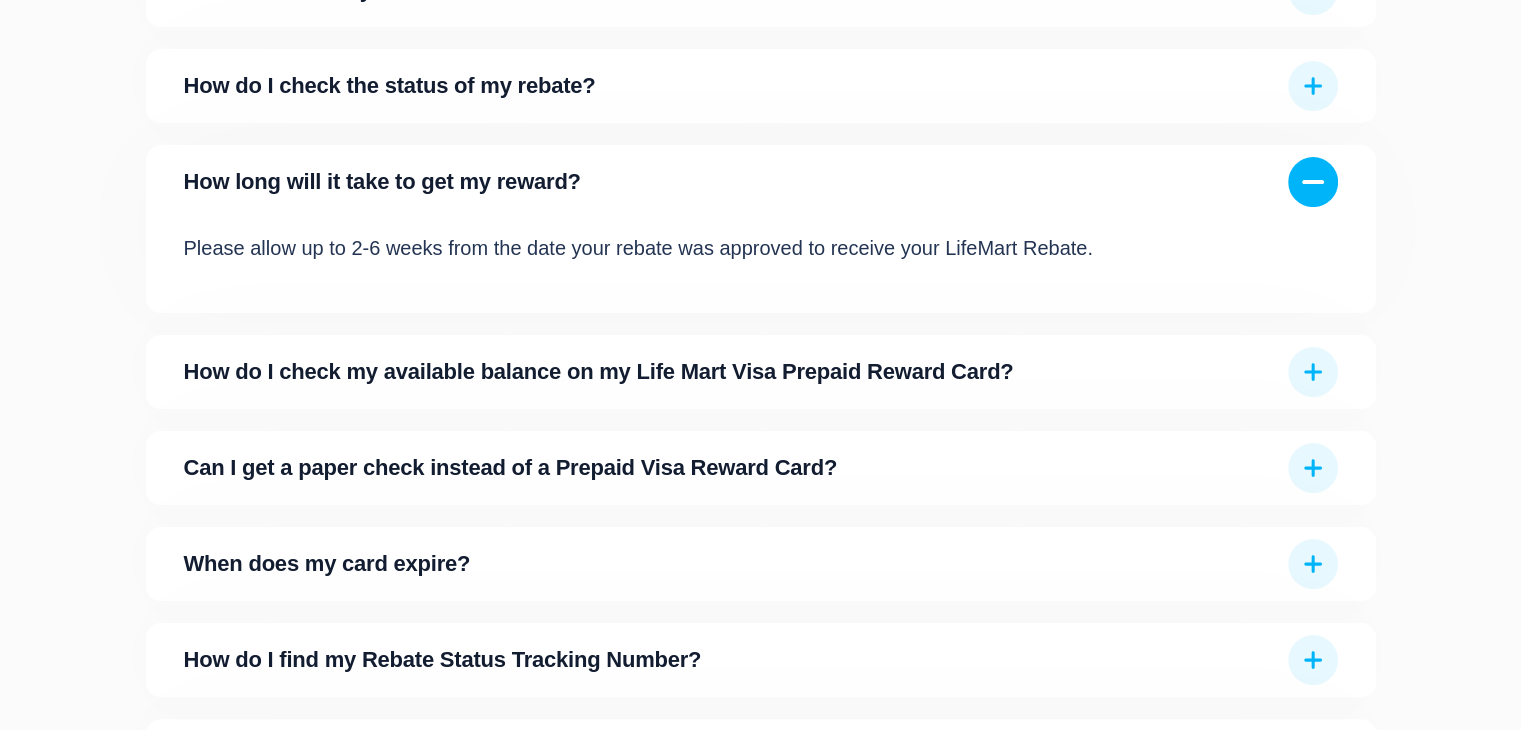 click on "How do I check my available balance on my Life Mart Visa Prepaid Reward Card?" at bounding box center [730, 372] 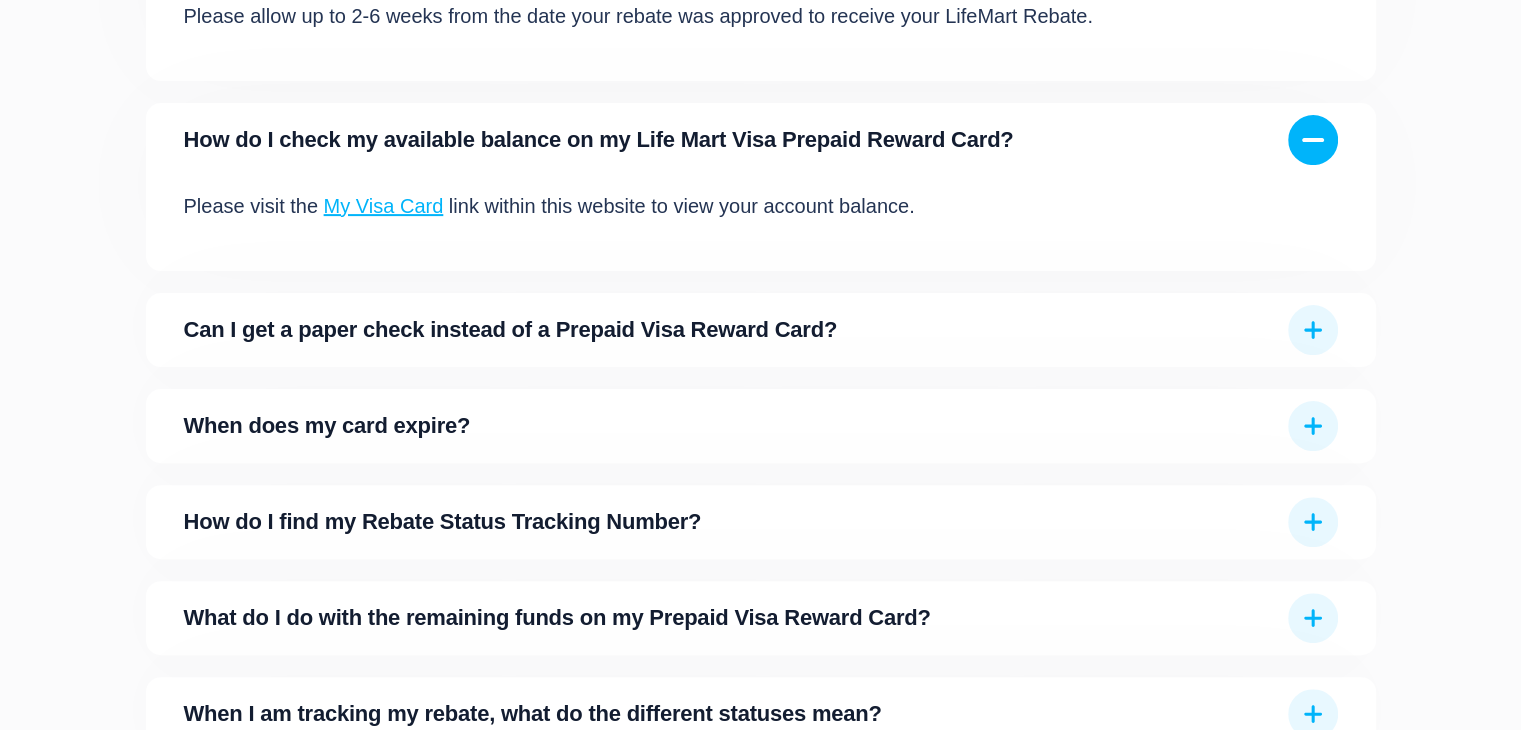 scroll, scrollTop: 596, scrollLeft: 0, axis: vertical 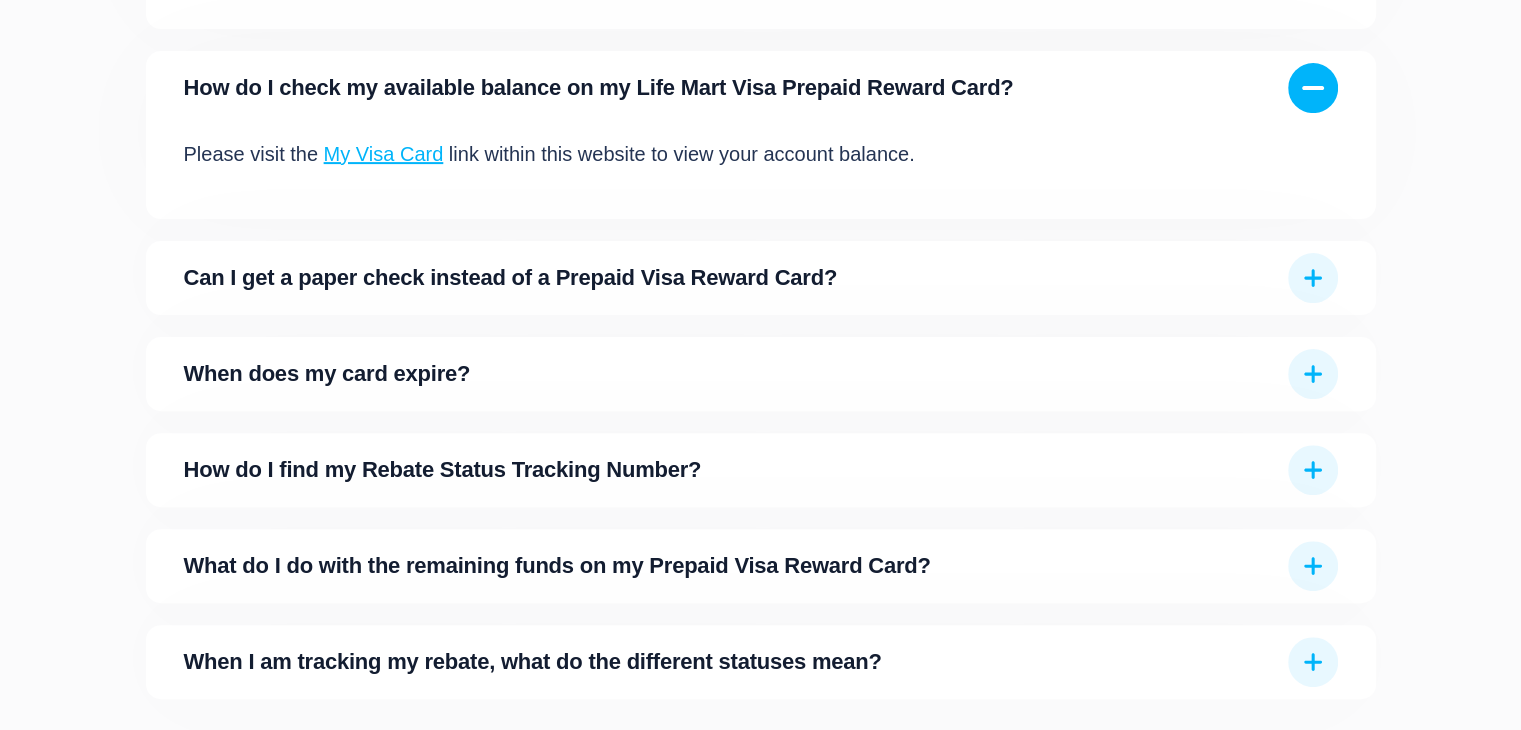 click on "Can I get a paper check instead of a Prepaid Visa Reward Card?" at bounding box center (730, 278) 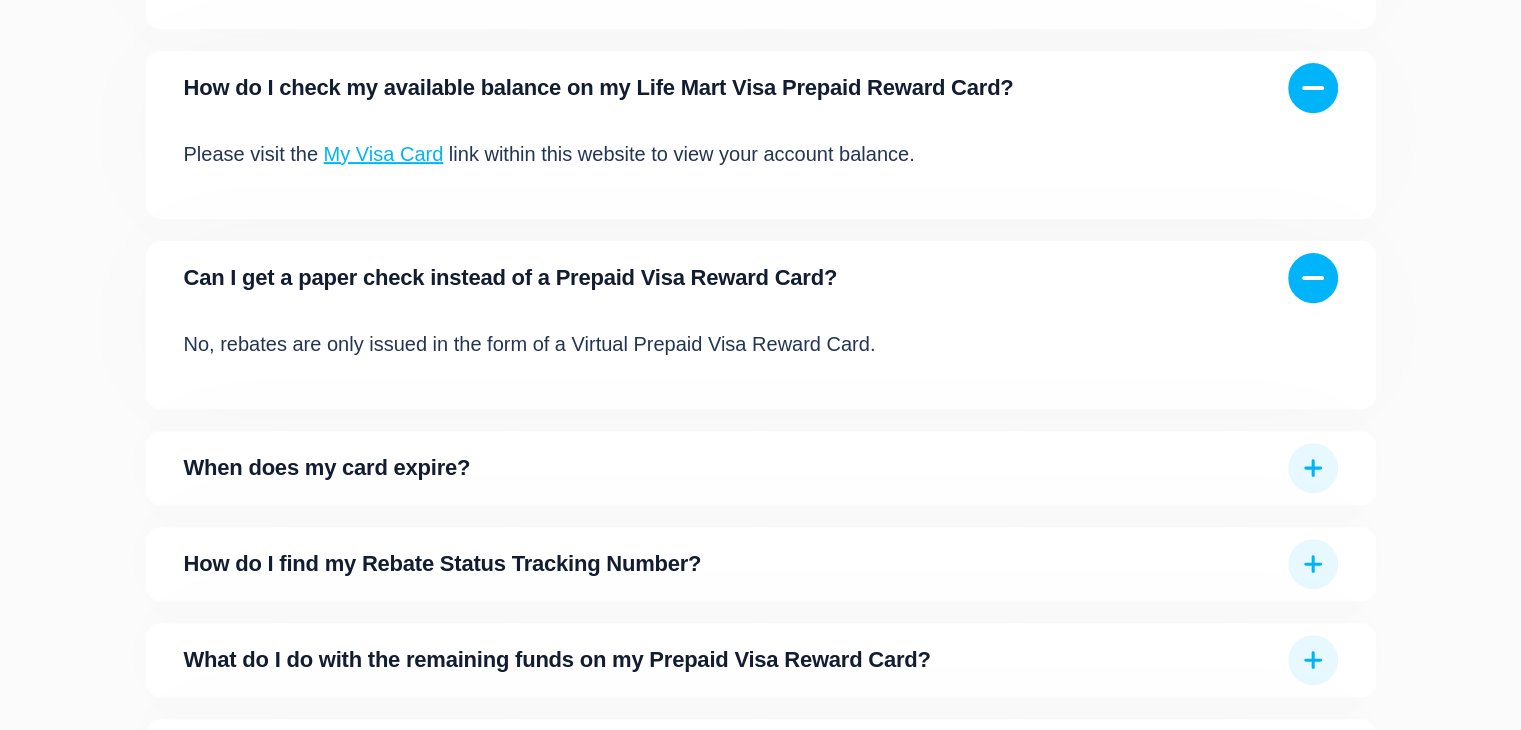click on "When does my card expire?" at bounding box center (761, 468) 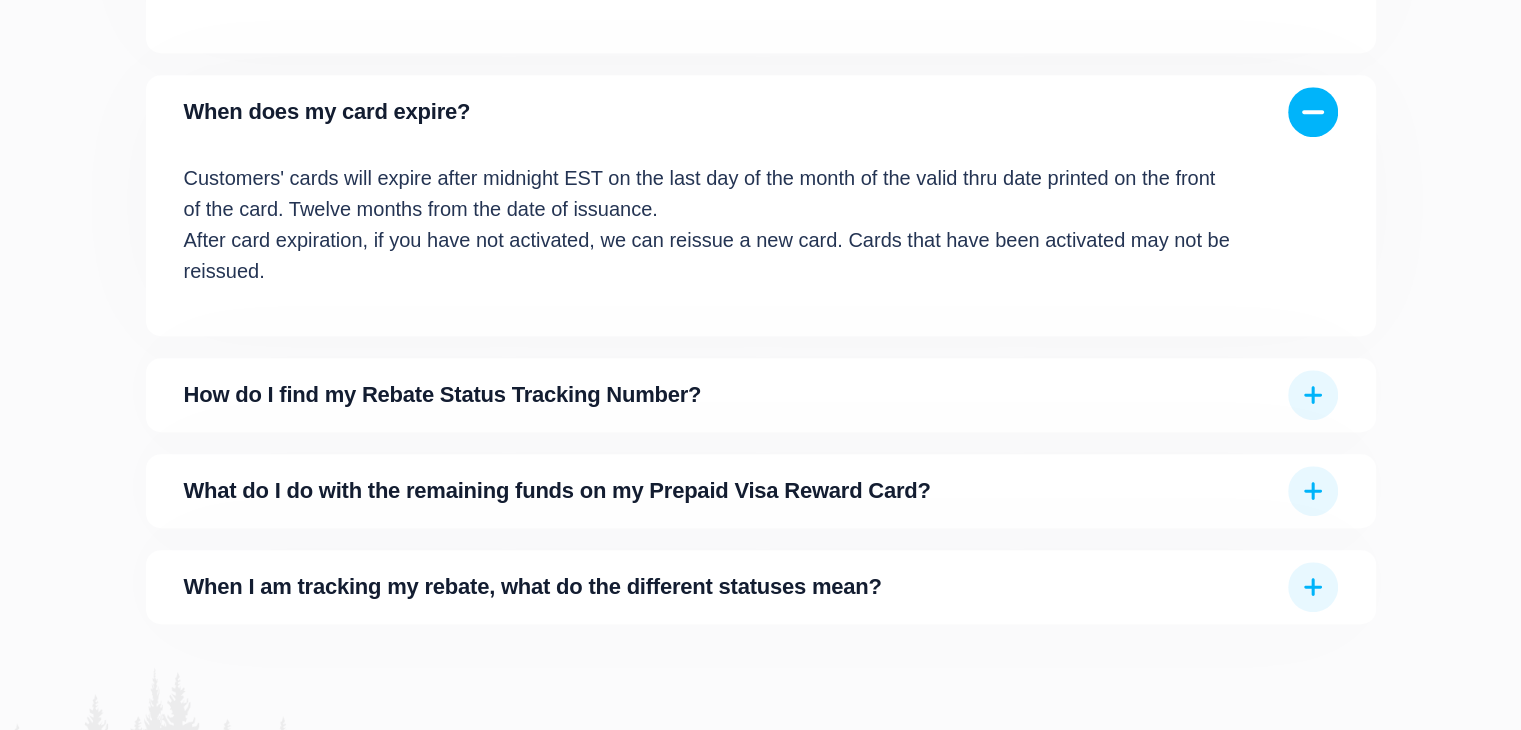 scroll, scrollTop: 968, scrollLeft: 0, axis: vertical 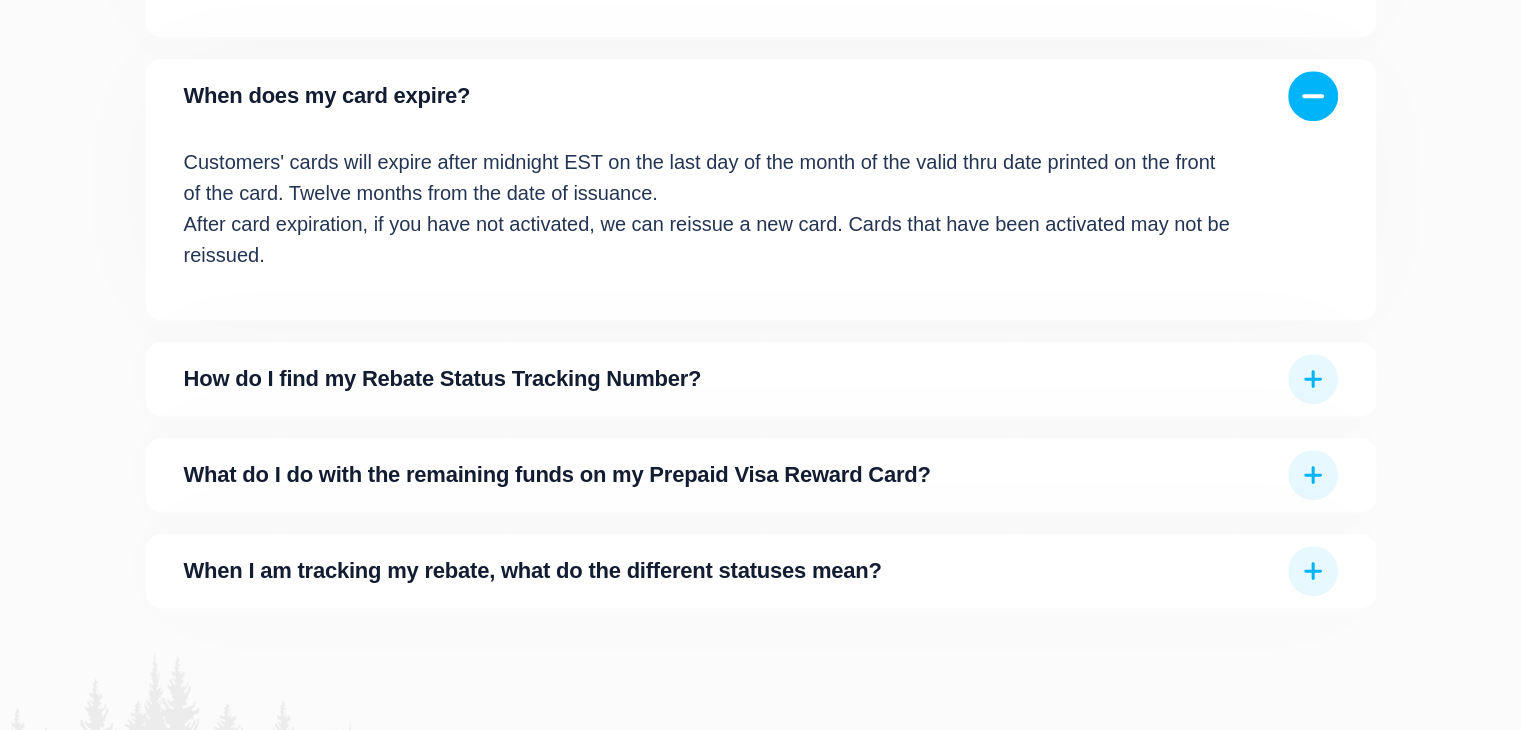 click on "How do I find my Rebate Status Tracking Number?" at bounding box center (730, 379) 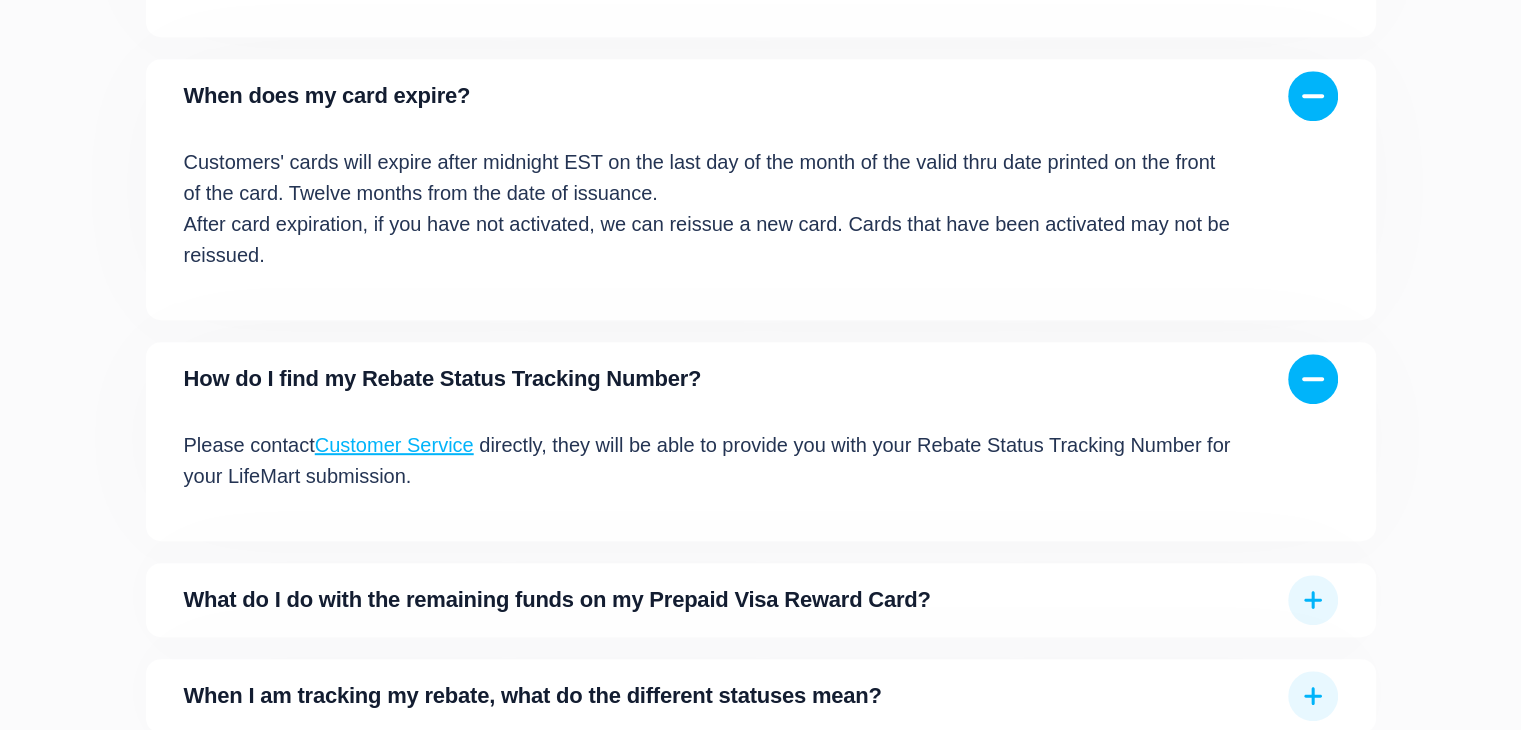 click on "Customer Service" at bounding box center (394, 445) 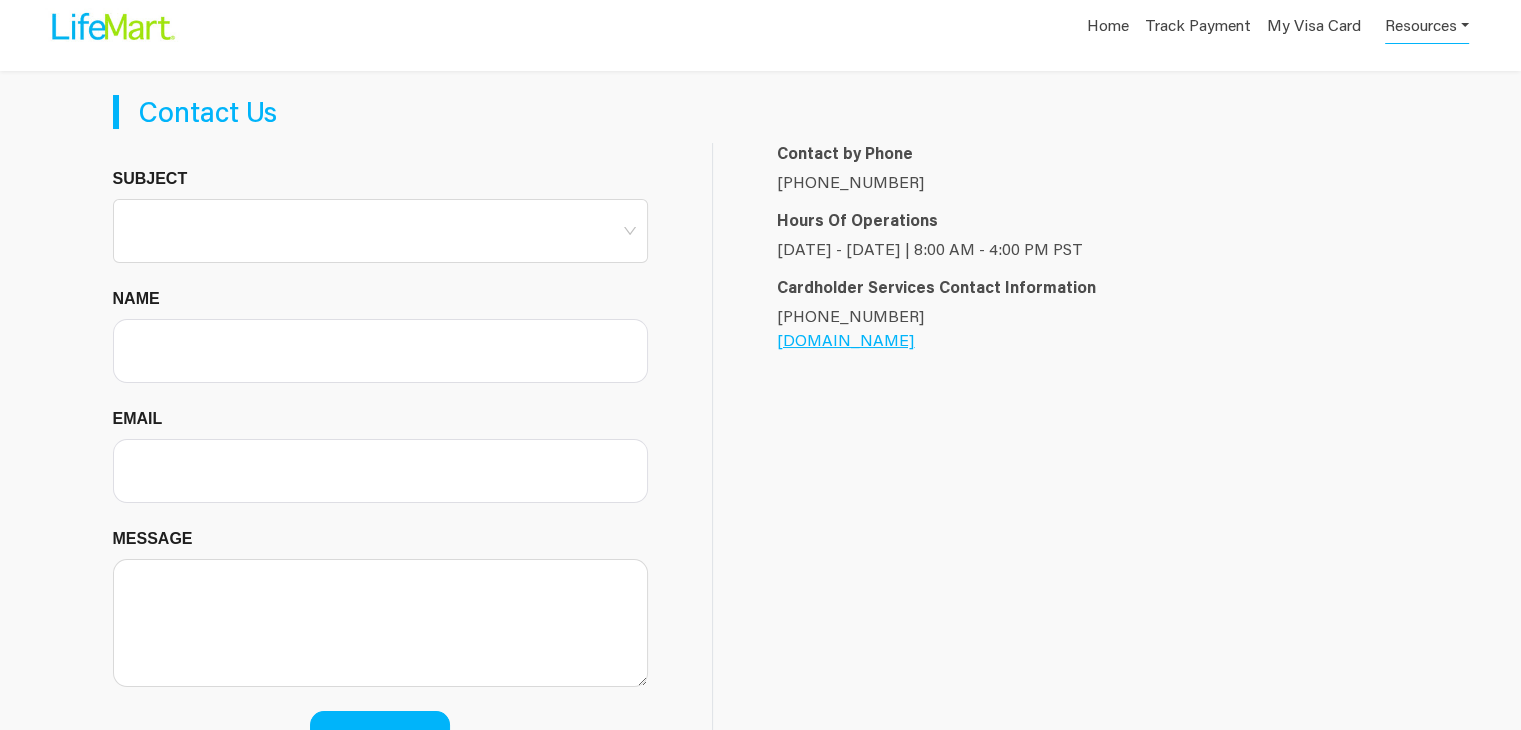 scroll, scrollTop: 0, scrollLeft: 0, axis: both 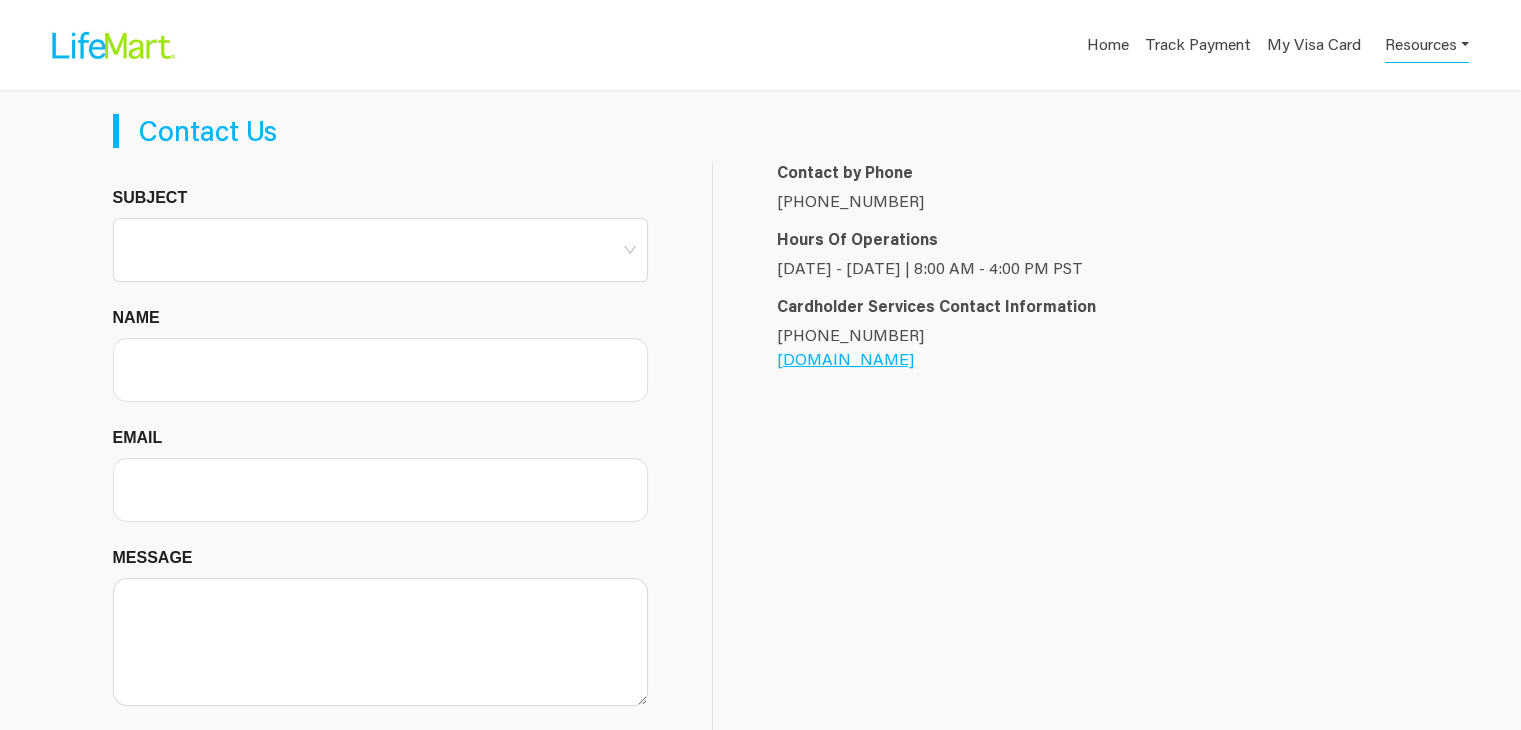 click on "Resources" at bounding box center (1427, 43) 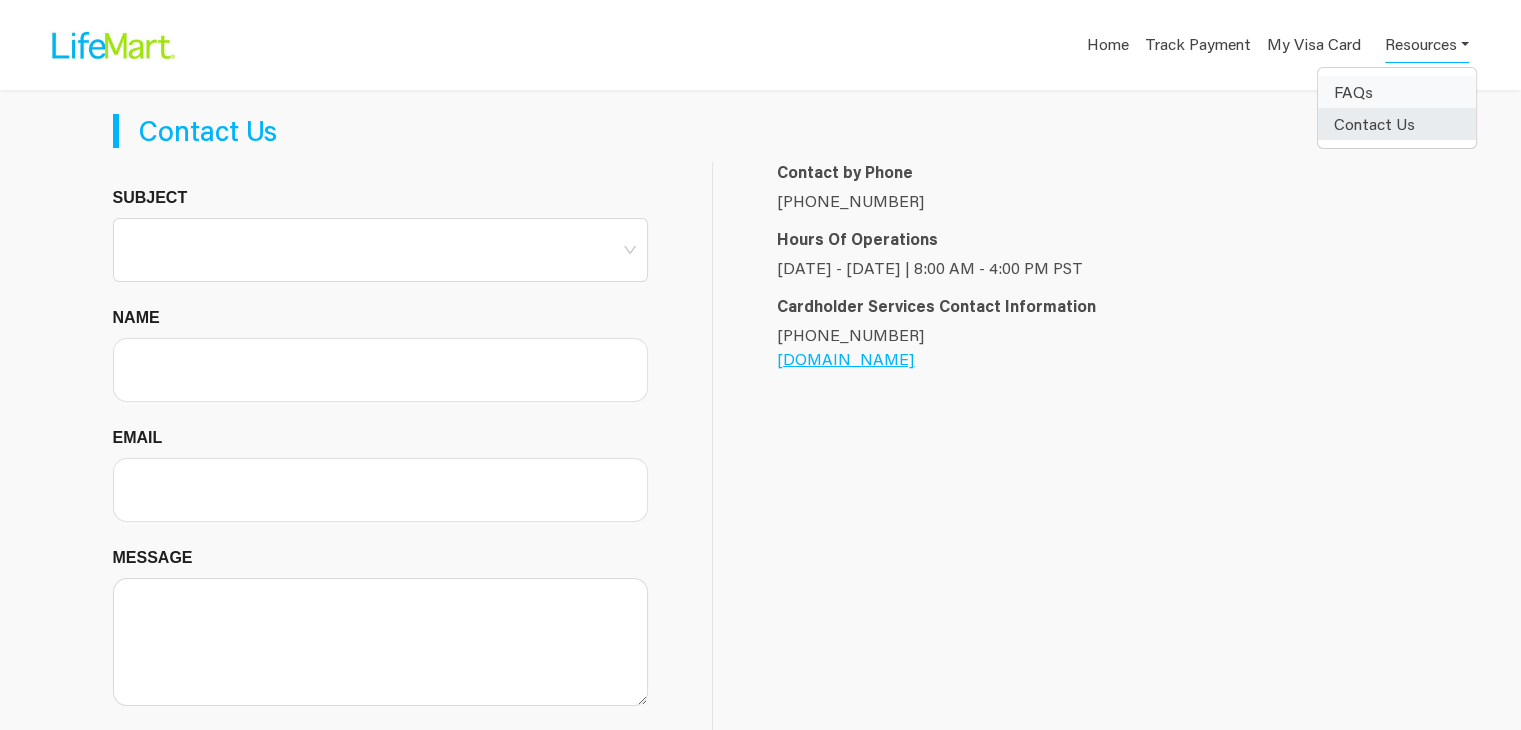 click on "FAQs" at bounding box center (1397, 92) 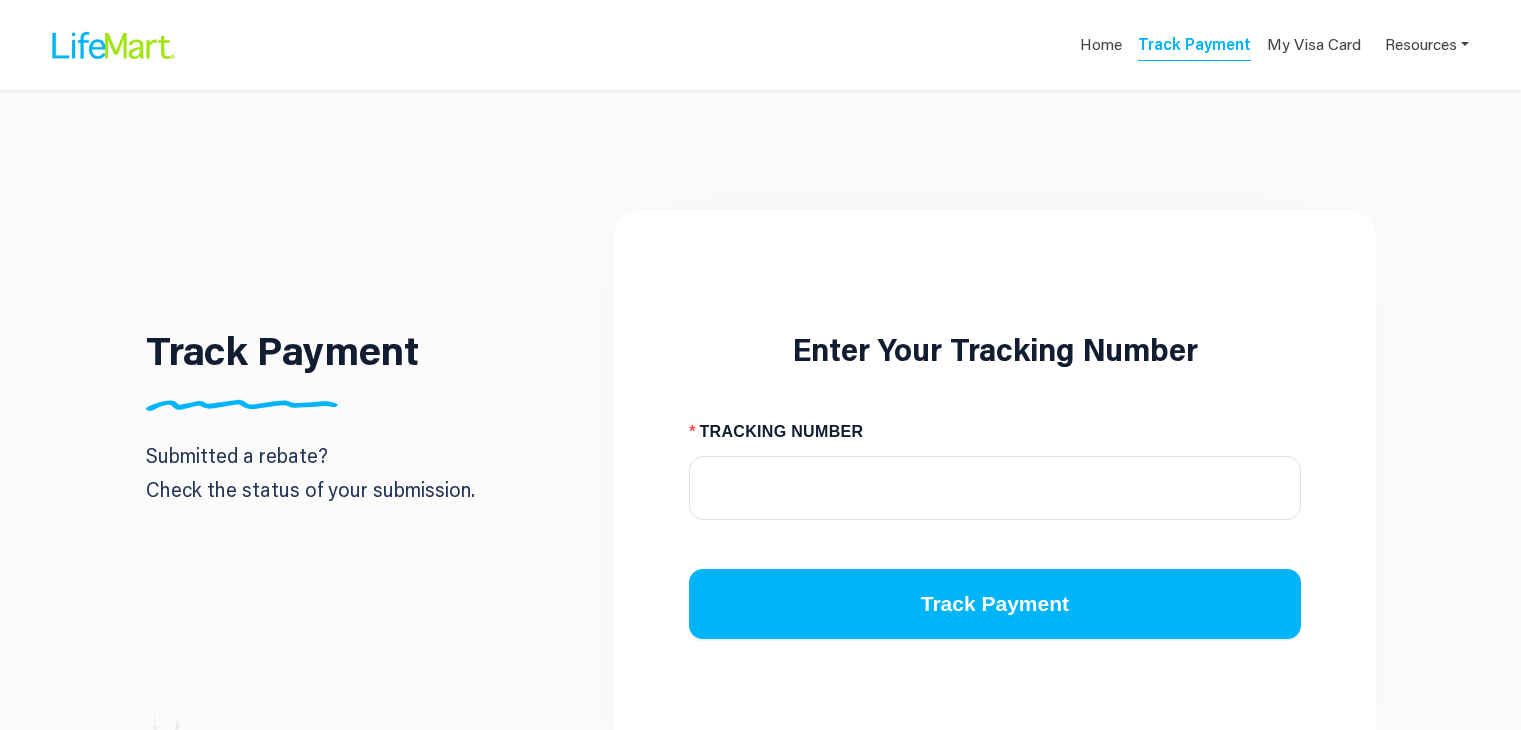 scroll, scrollTop: 0, scrollLeft: 0, axis: both 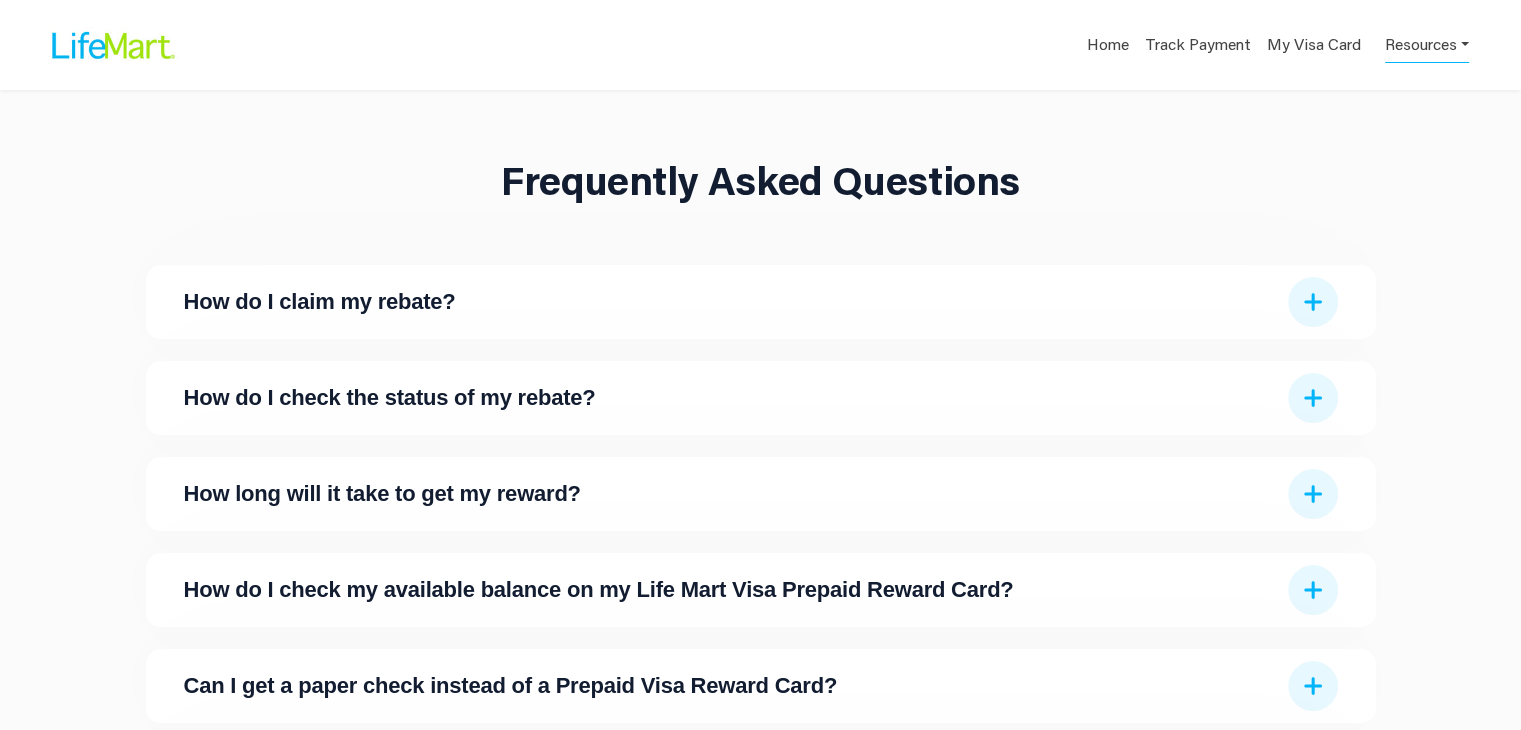 click on "How do I check the status of my rebate?" at bounding box center [761, 398] 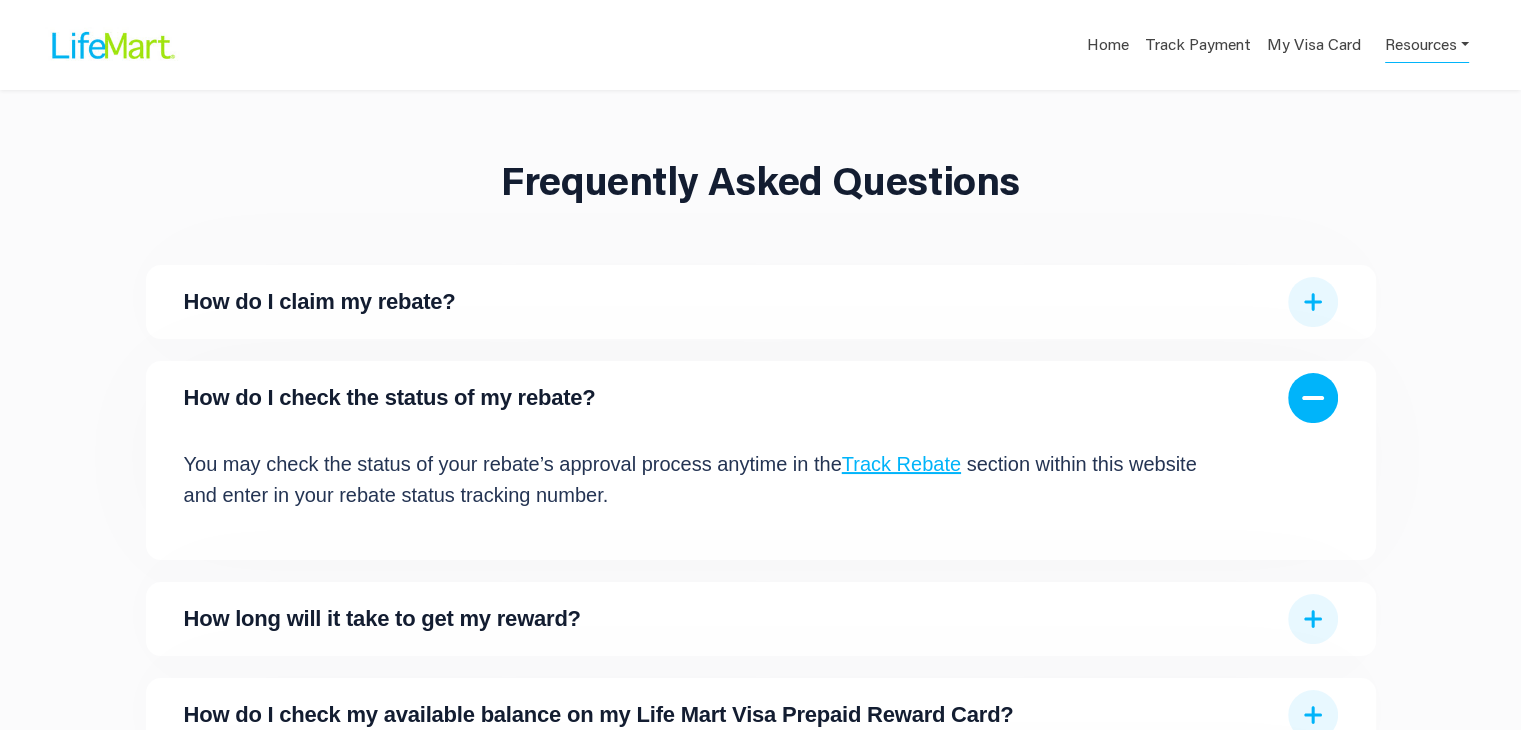 click on "Track Rebate" at bounding box center [901, 464] 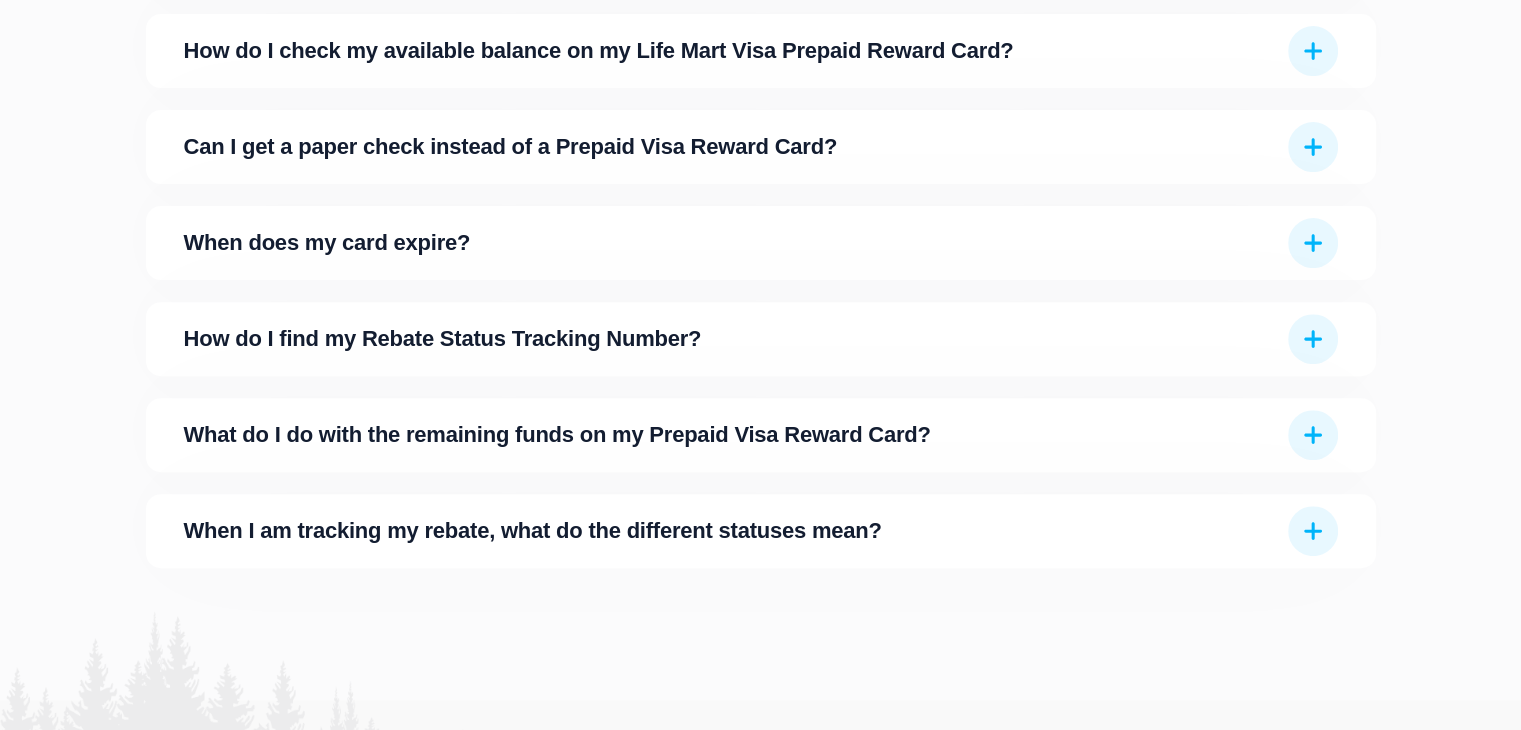 scroll, scrollTop: 676, scrollLeft: 0, axis: vertical 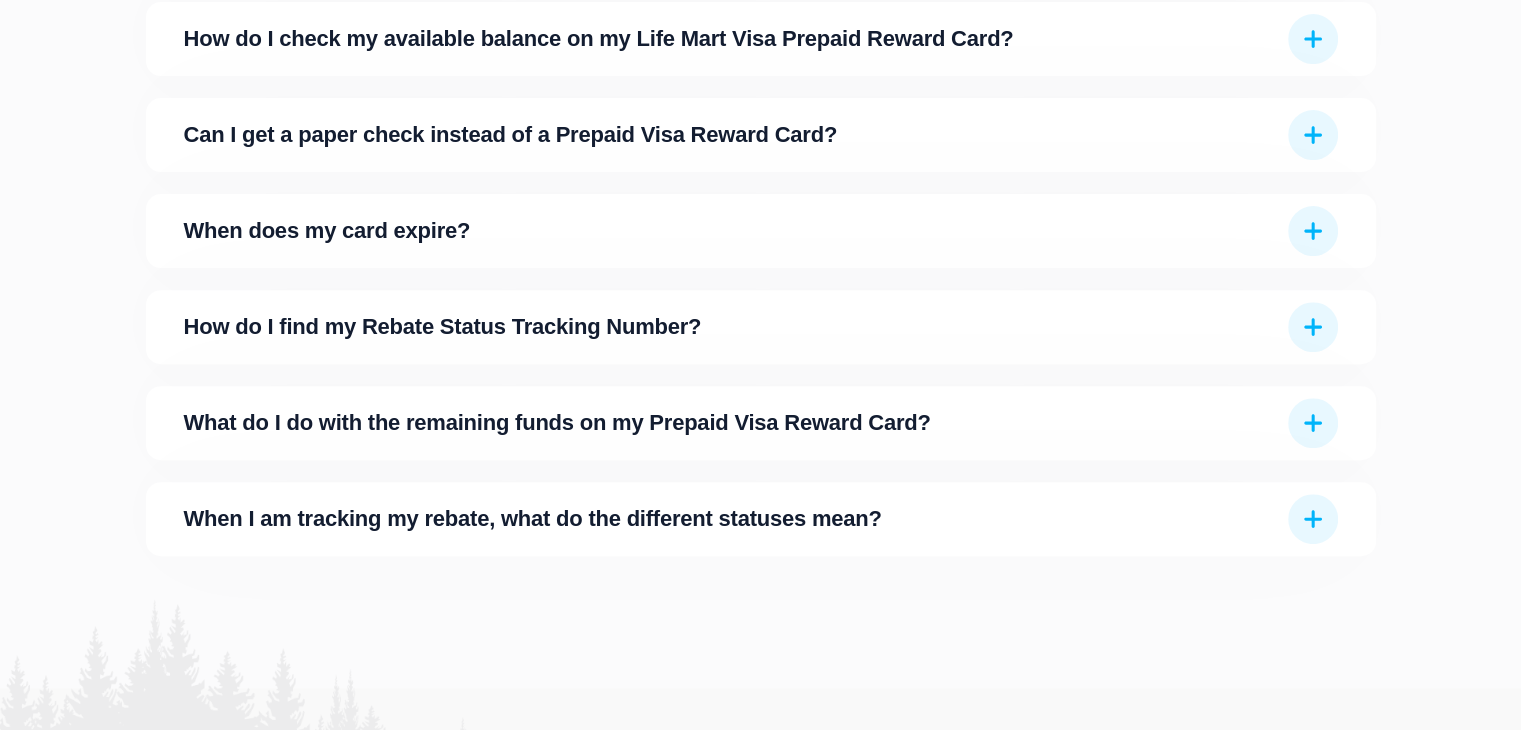 click on "How do I find my Rebate Status Tracking Number?" at bounding box center [730, 327] 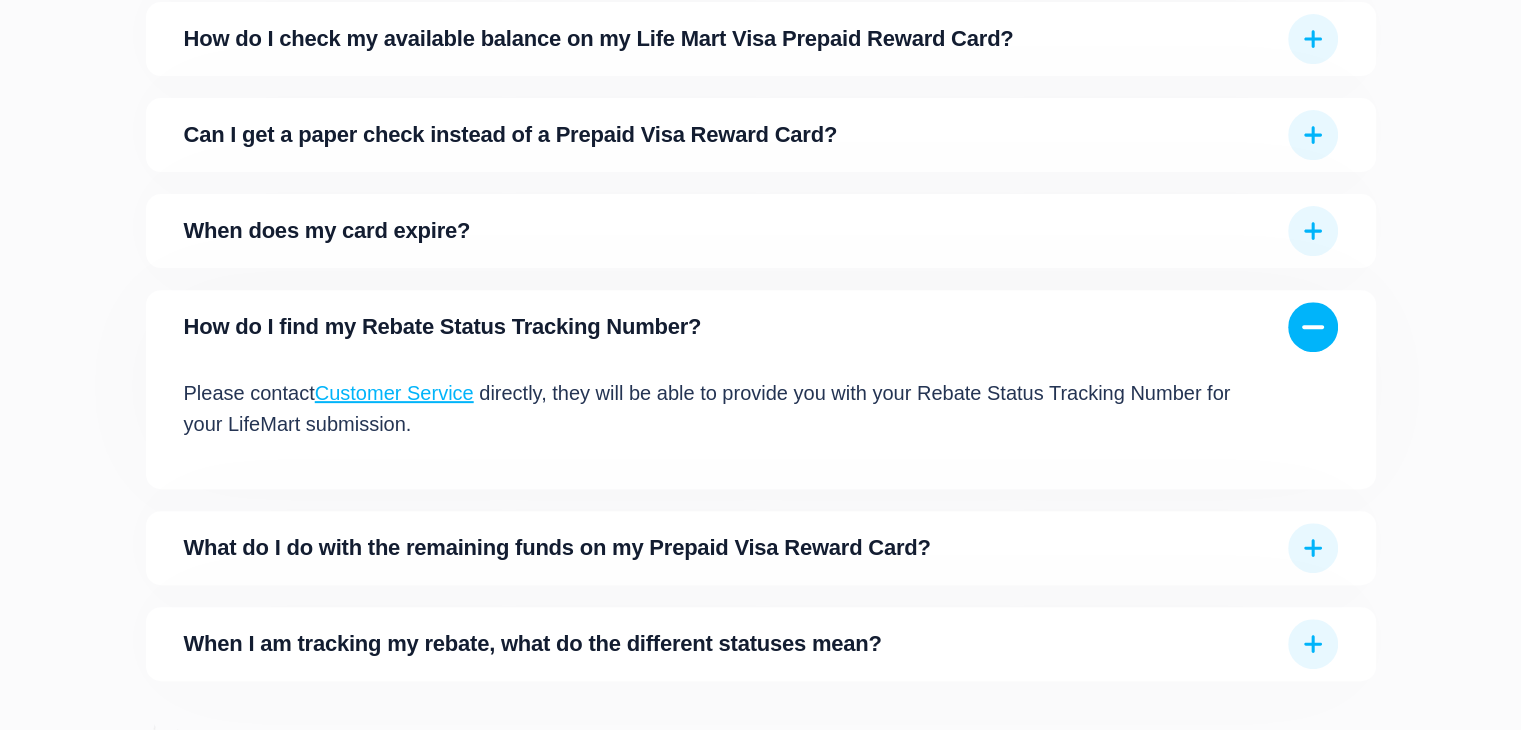 click on "Customer Service" at bounding box center (394, 393) 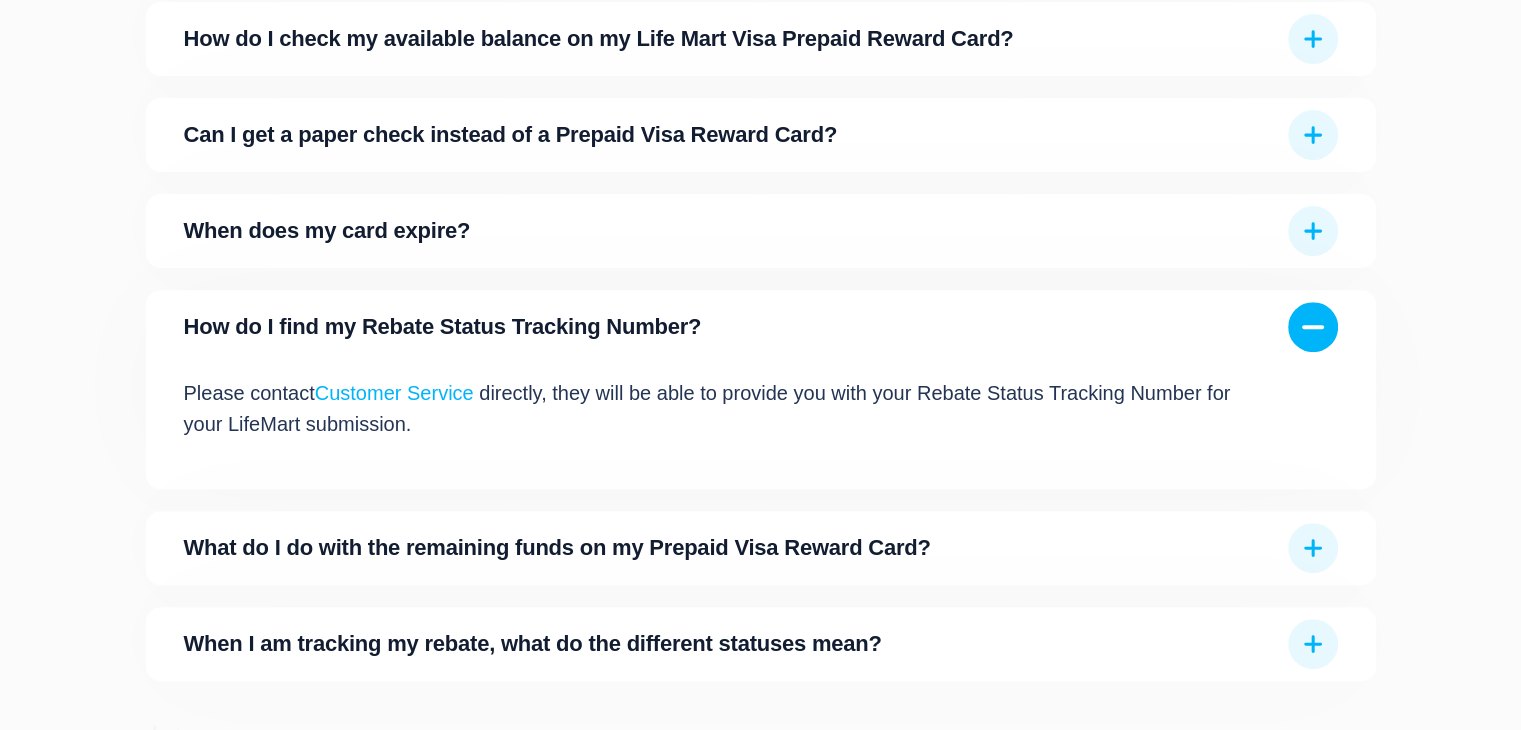 scroll, scrollTop: 0, scrollLeft: 0, axis: both 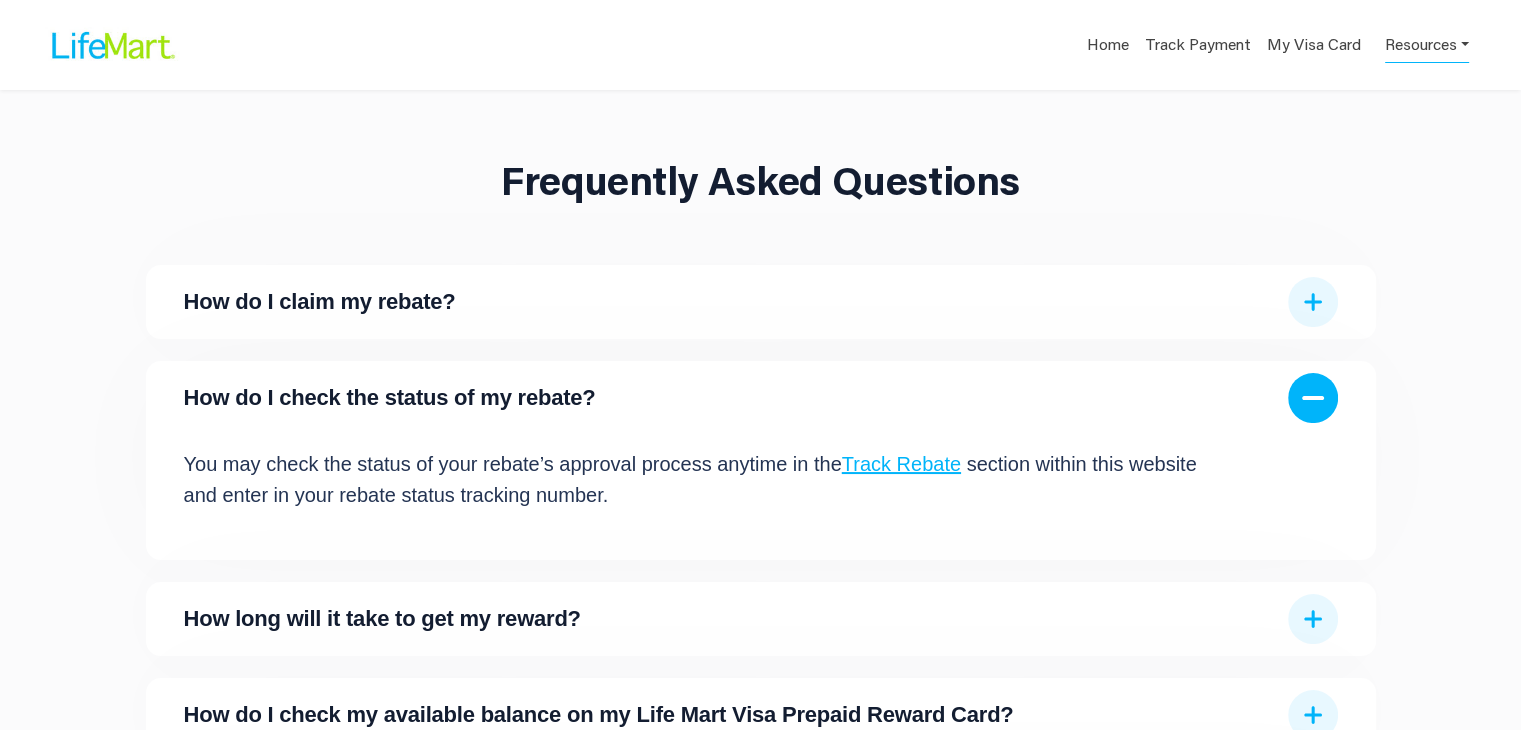 click on "How do I claim my rebate?" at bounding box center (761, 302) 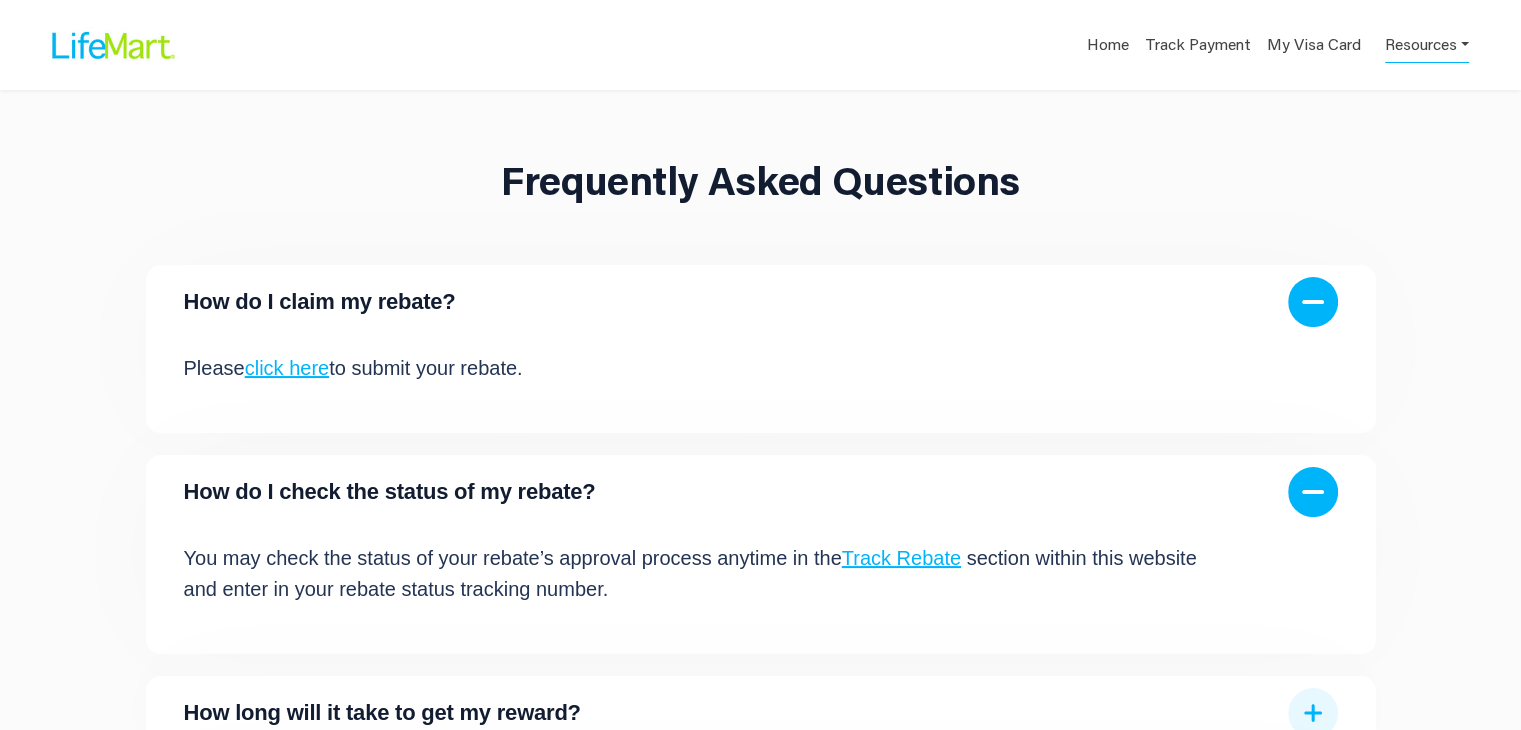 click on "click here" at bounding box center [287, 368] 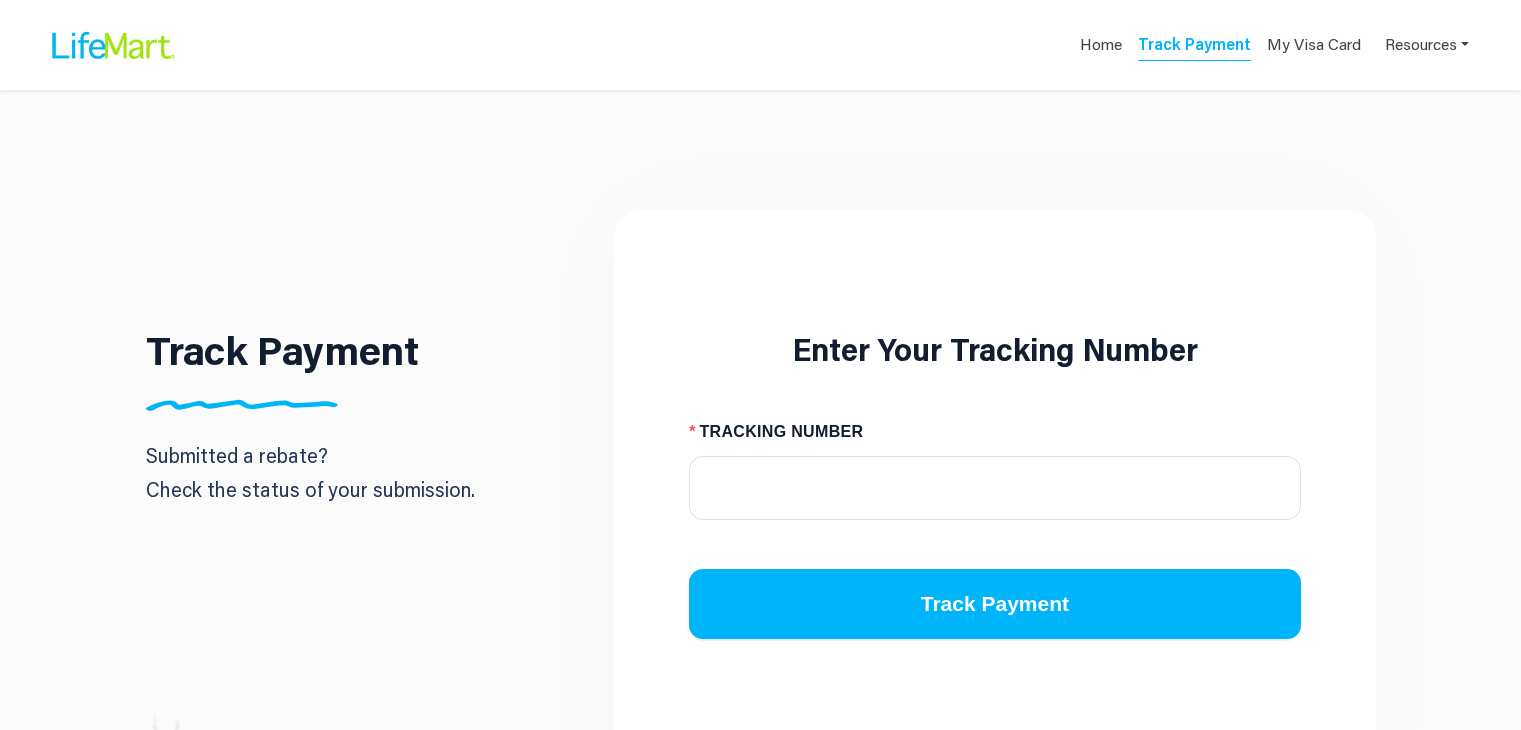 scroll, scrollTop: 0, scrollLeft: 0, axis: both 